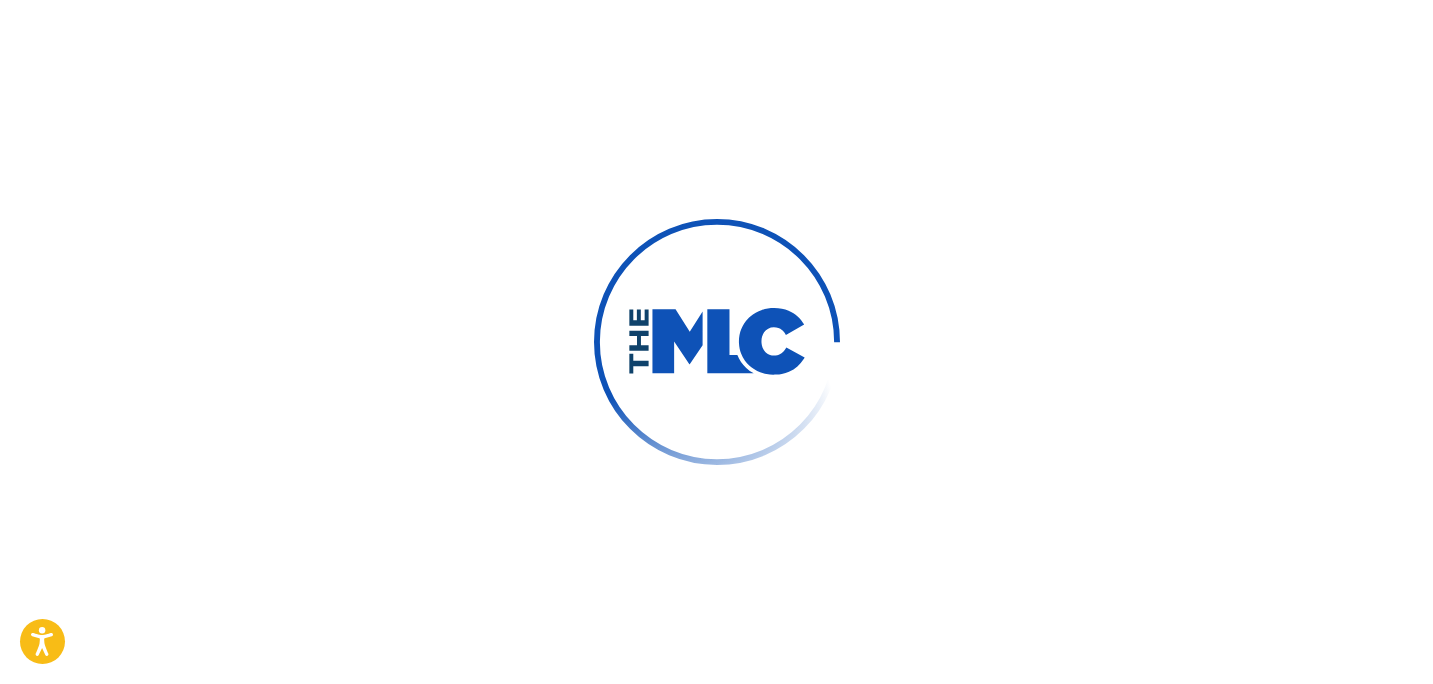 scroll, scrollTop: 0, scrollLeft: 0, axis: both 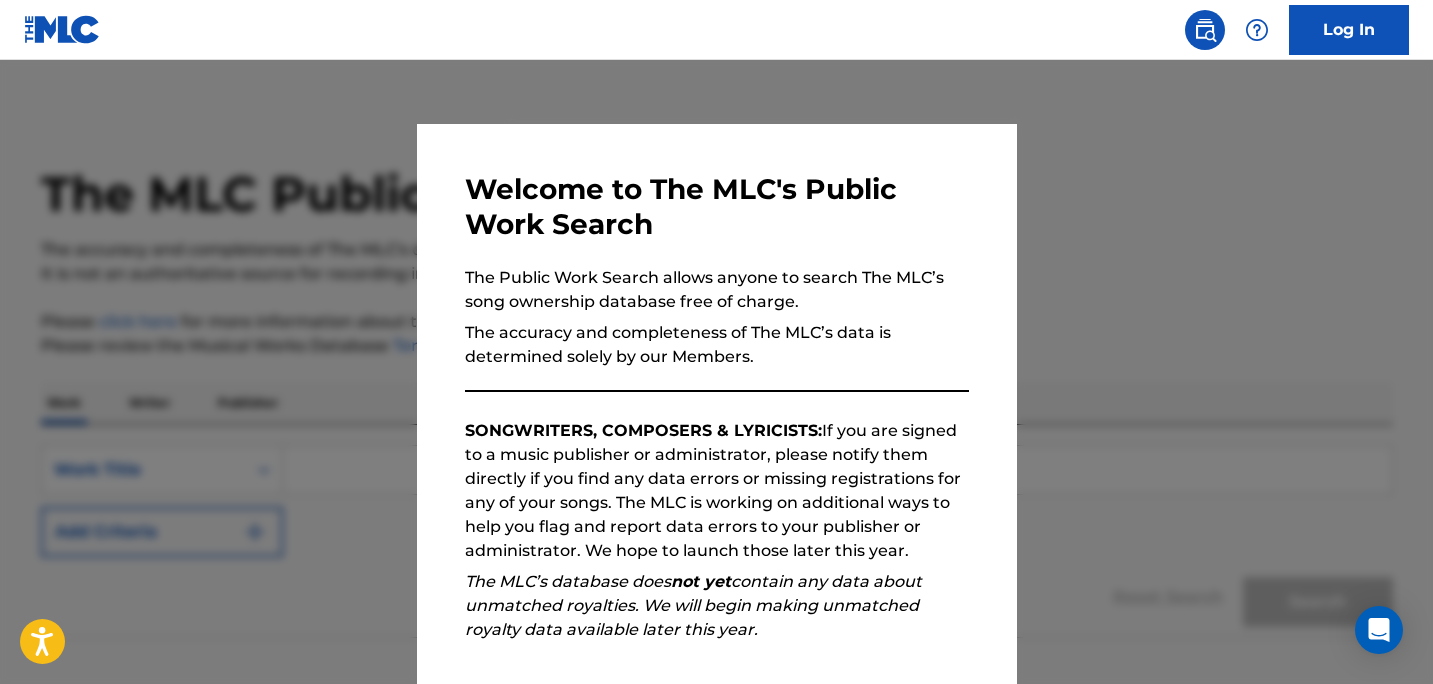 click at bounding box center [716, 402] 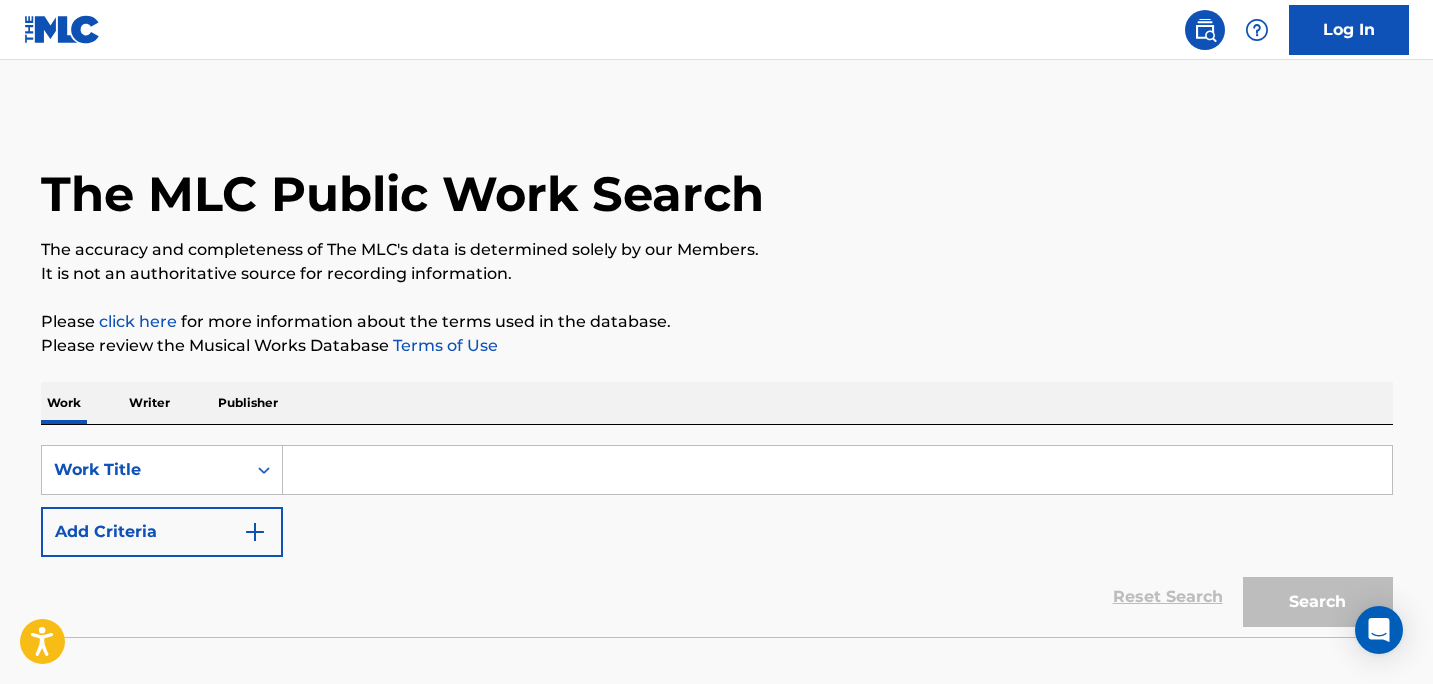 scroll, scrollTop: 122, scrollLeft: 0, axis: vertical 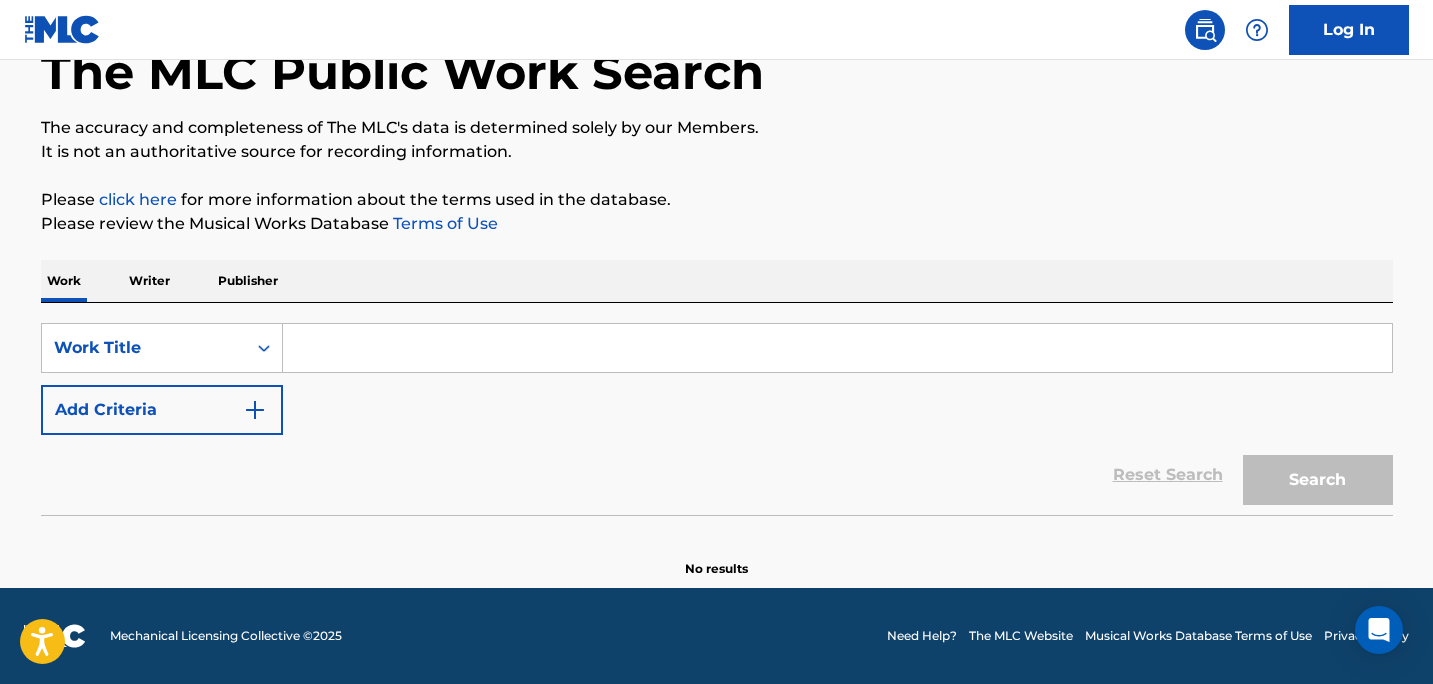 click at bounding box center (837, 348) 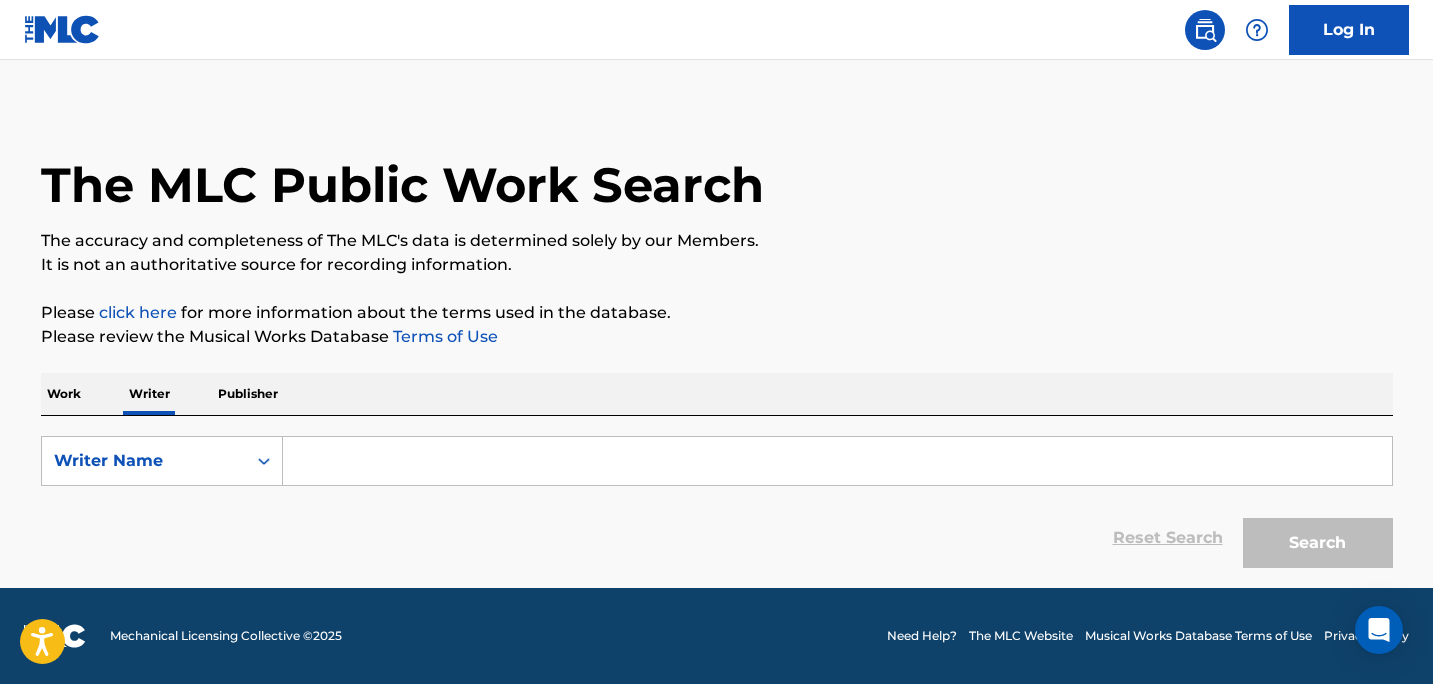 scroll, scrollTop: 0, scrollLeft: 0, axis: both 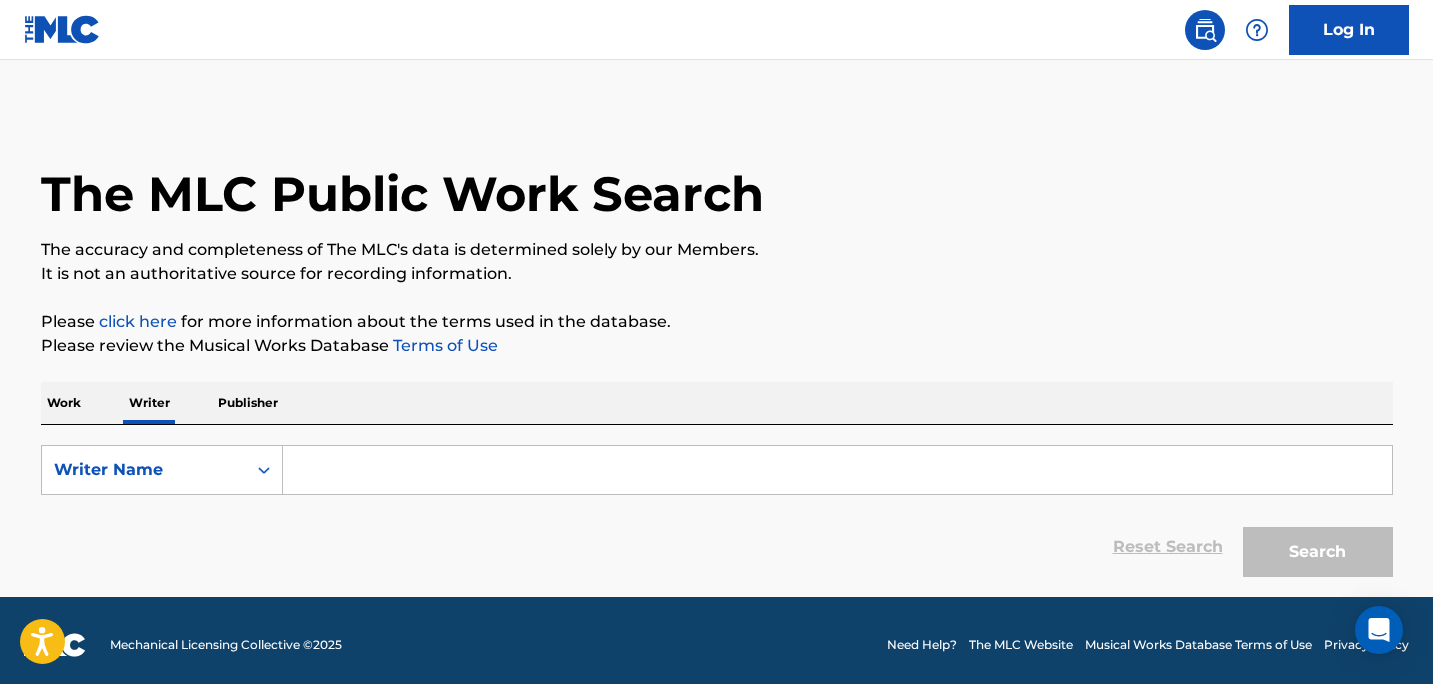 click at bounding box center (837, 470) 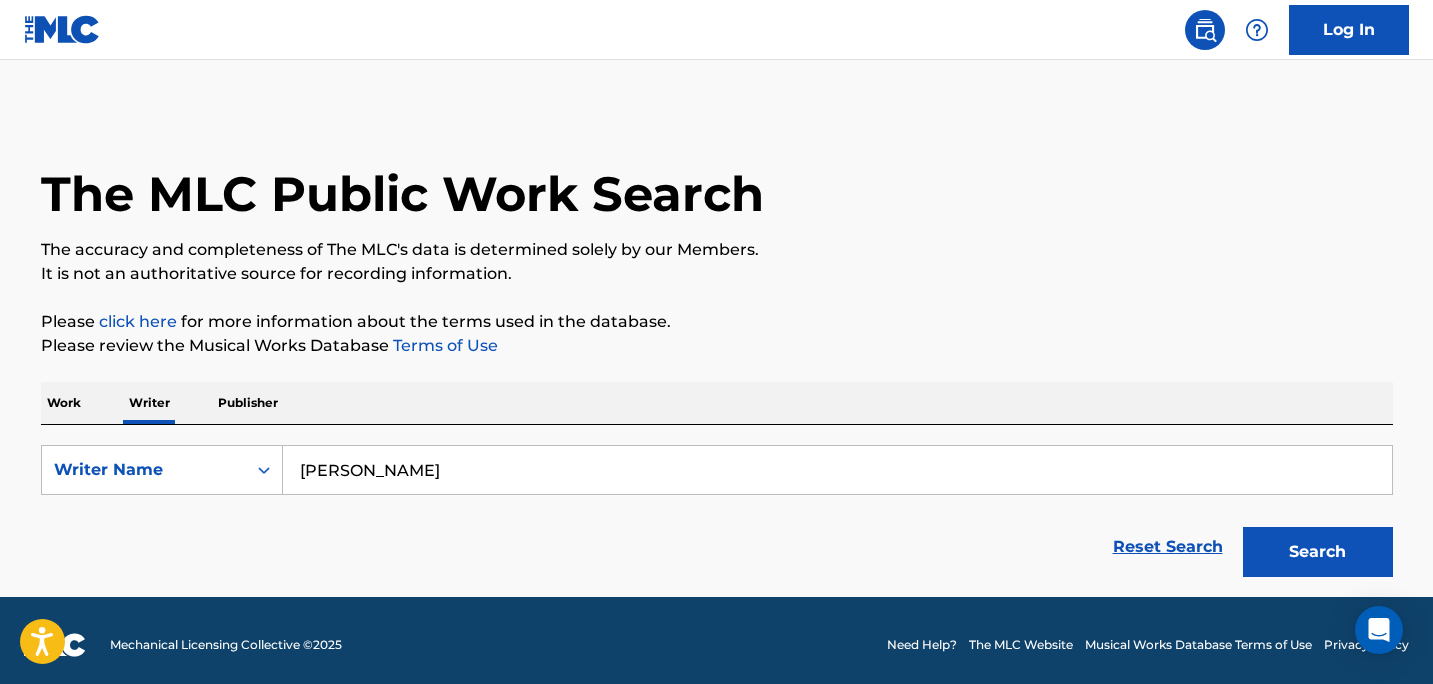 type on "[PERSON_NAME]" 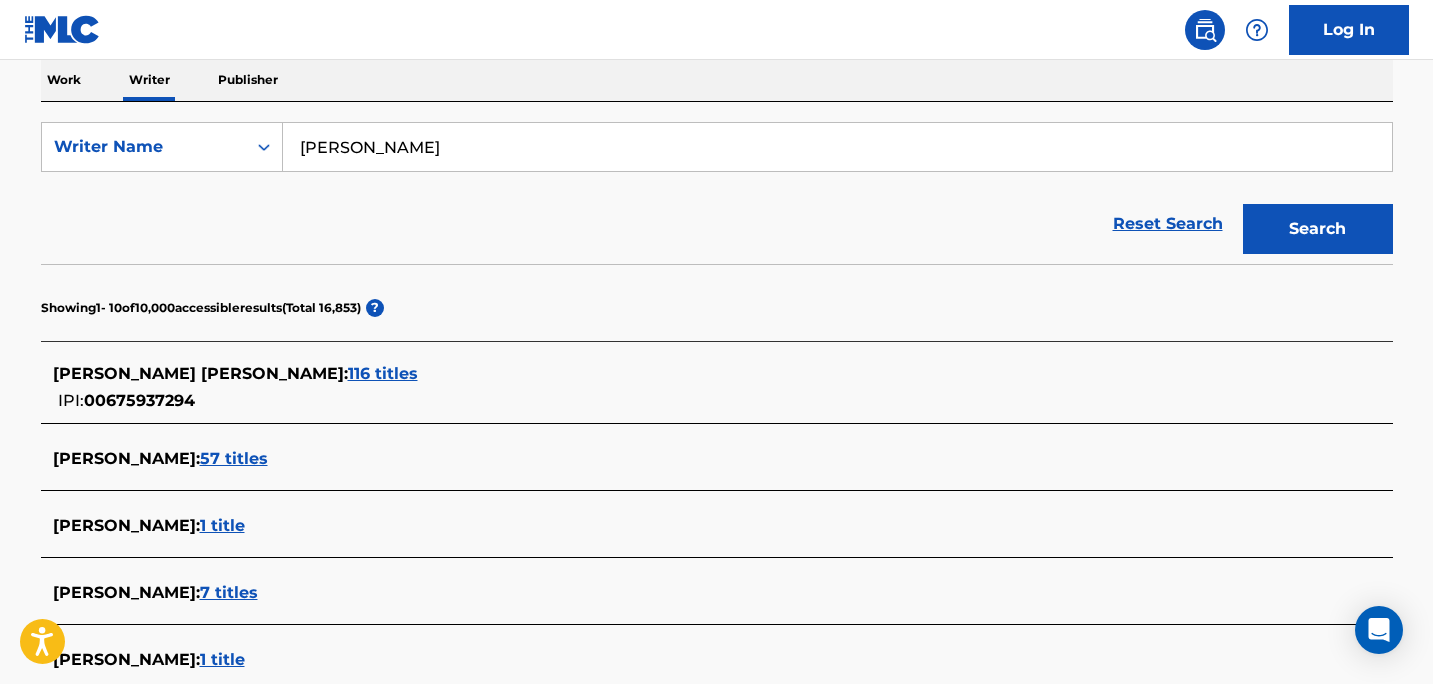 scroll, scrollTop: 328, scrollLeft: 0, axis: vertical 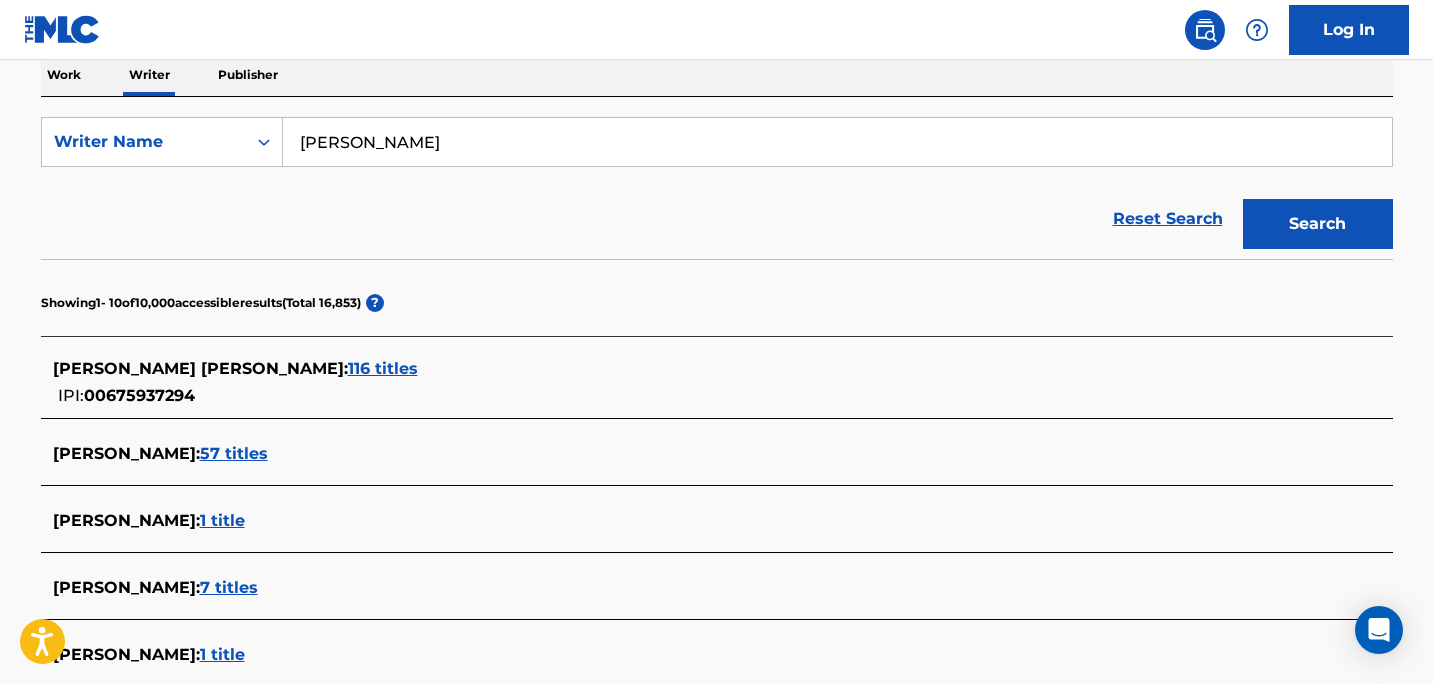 click on "116 titles" at bounding box center [383, 368] 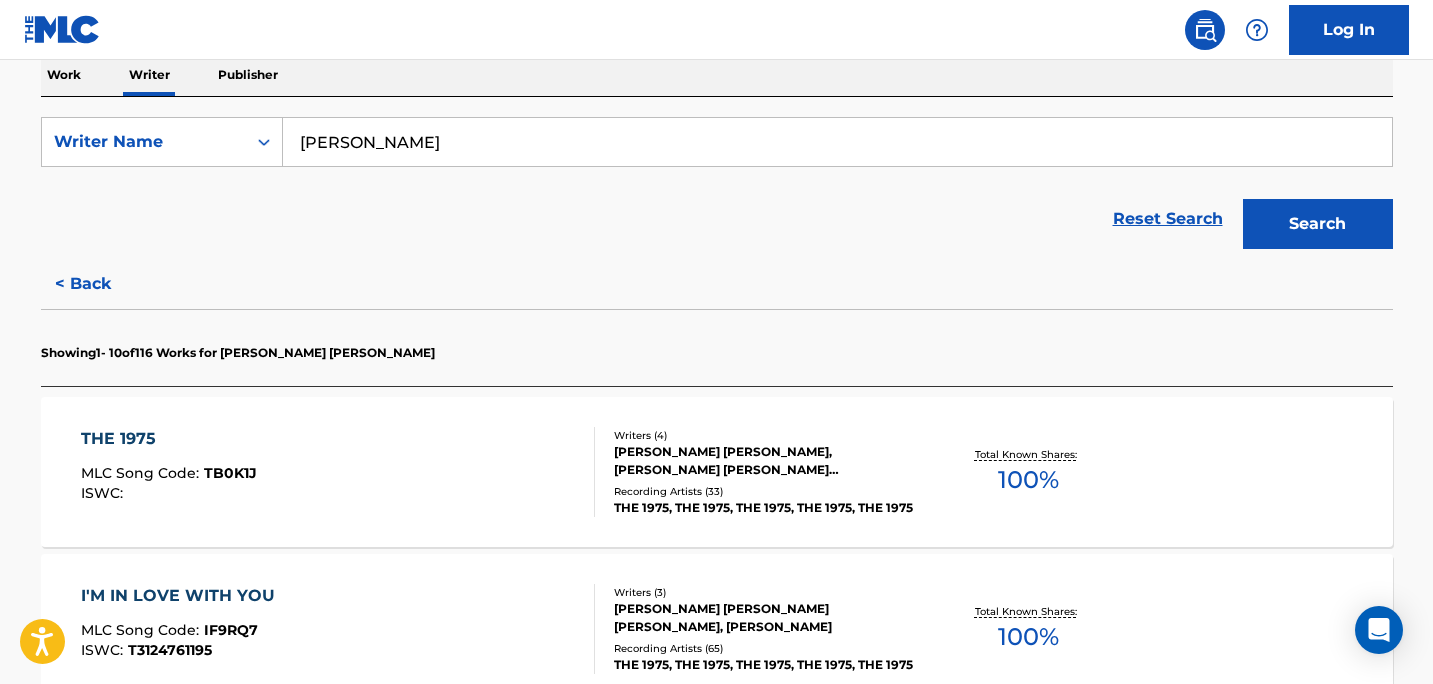 click on "THE 1975 MLC Song Code : TB0K1J ISWC :" at bounding box center (338, 472) 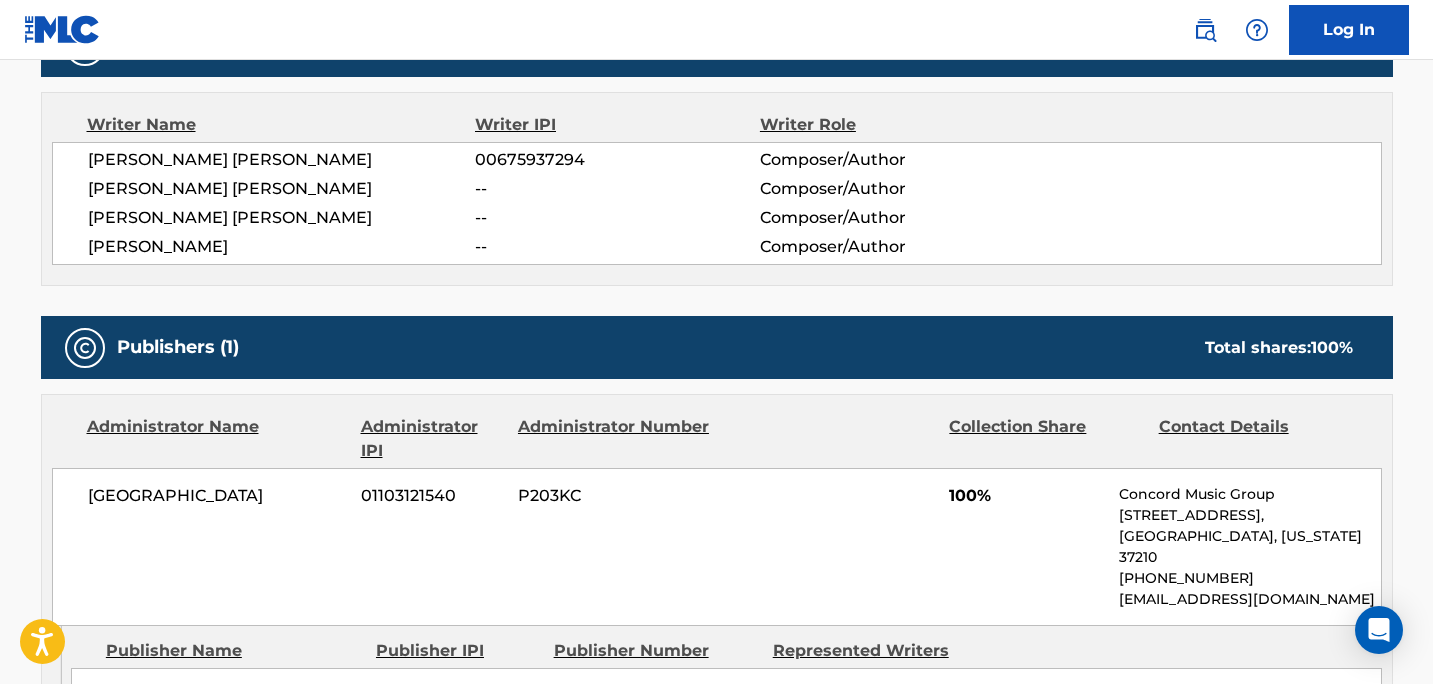 scroll, scrollTop: 692, scrollLeft: 0, axis: vertical 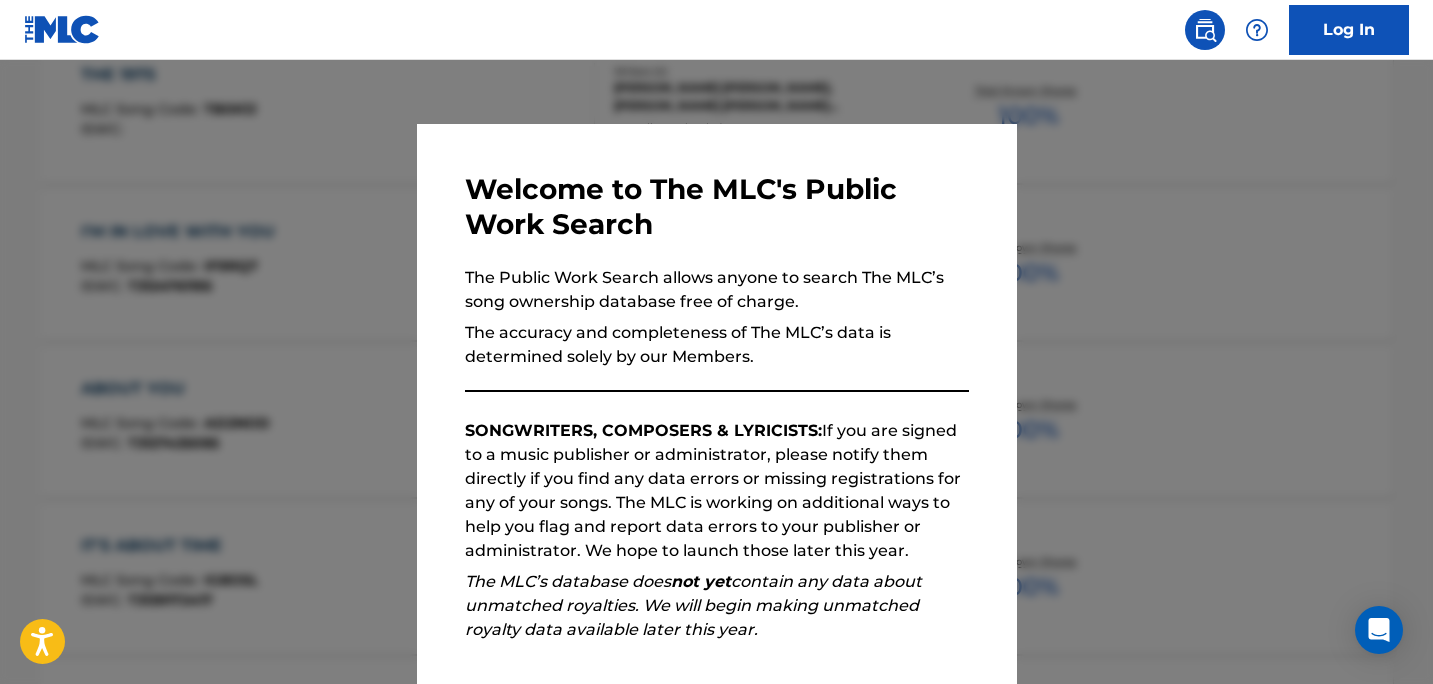 click at bounding box center (716, 402) 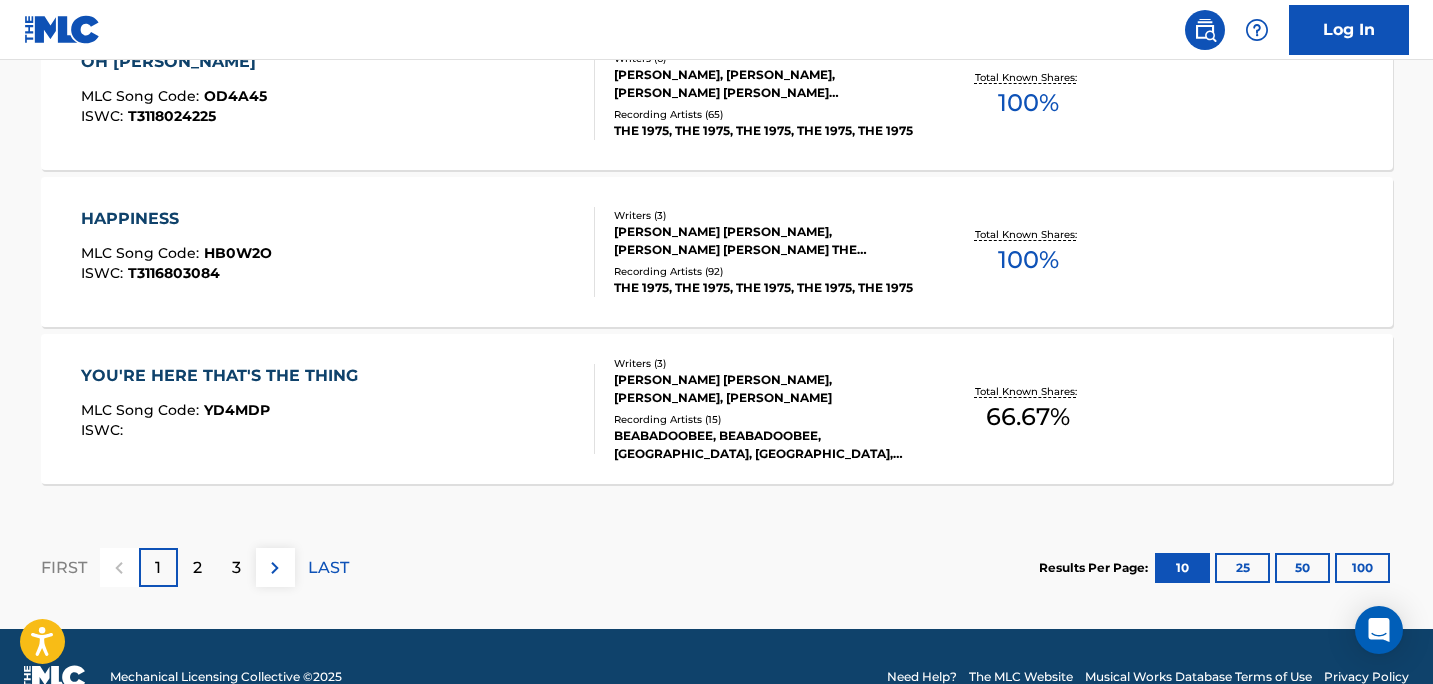 scroll, scrollTop: 1845, scrollLeft: 0, axis: vertical 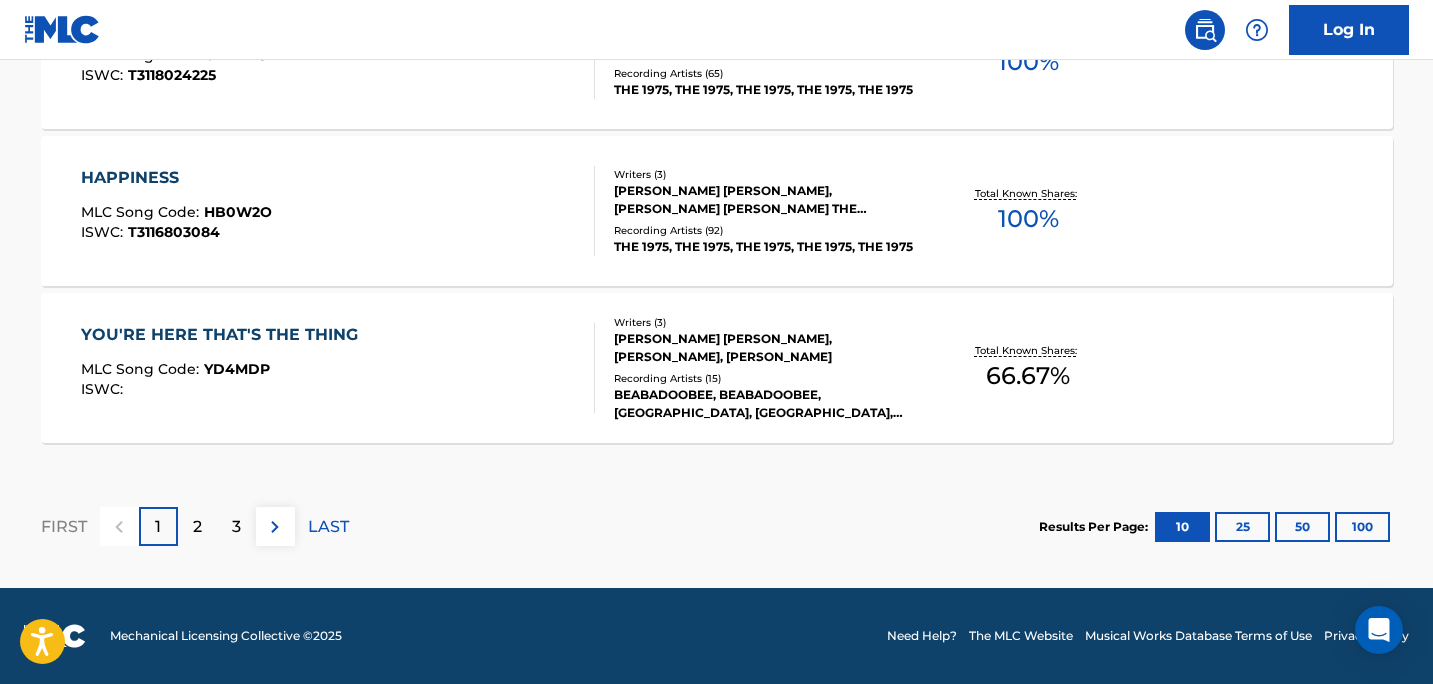 click on "2" at bounding box center [197, 527] 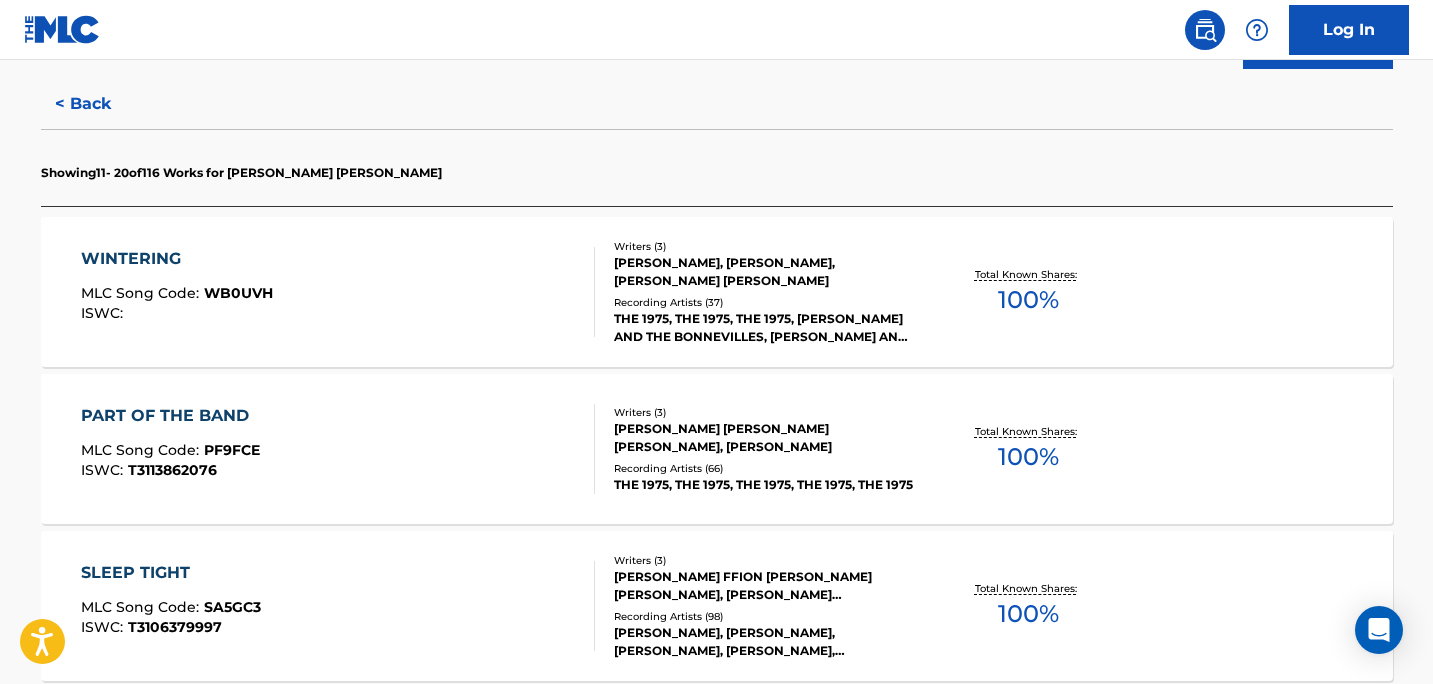 scroll, scrollTop: 509, scrollLeft: 0, axis: vertical 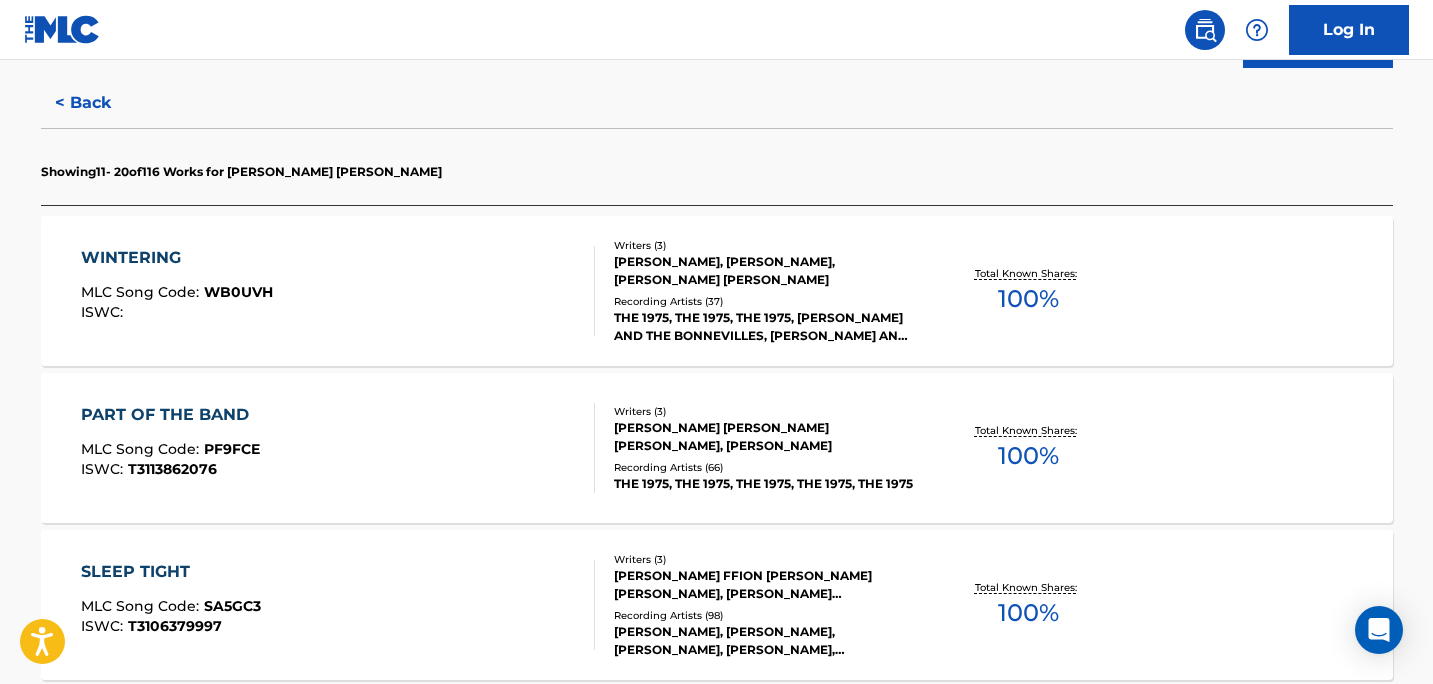 click on "THE 1975, THE 1975, THE 1975, [PERSON_NAME] AND THE BONNEVILLES, [PERSON_NAME] AND THE BONNEVILLES" at bounding box center [765, 327] 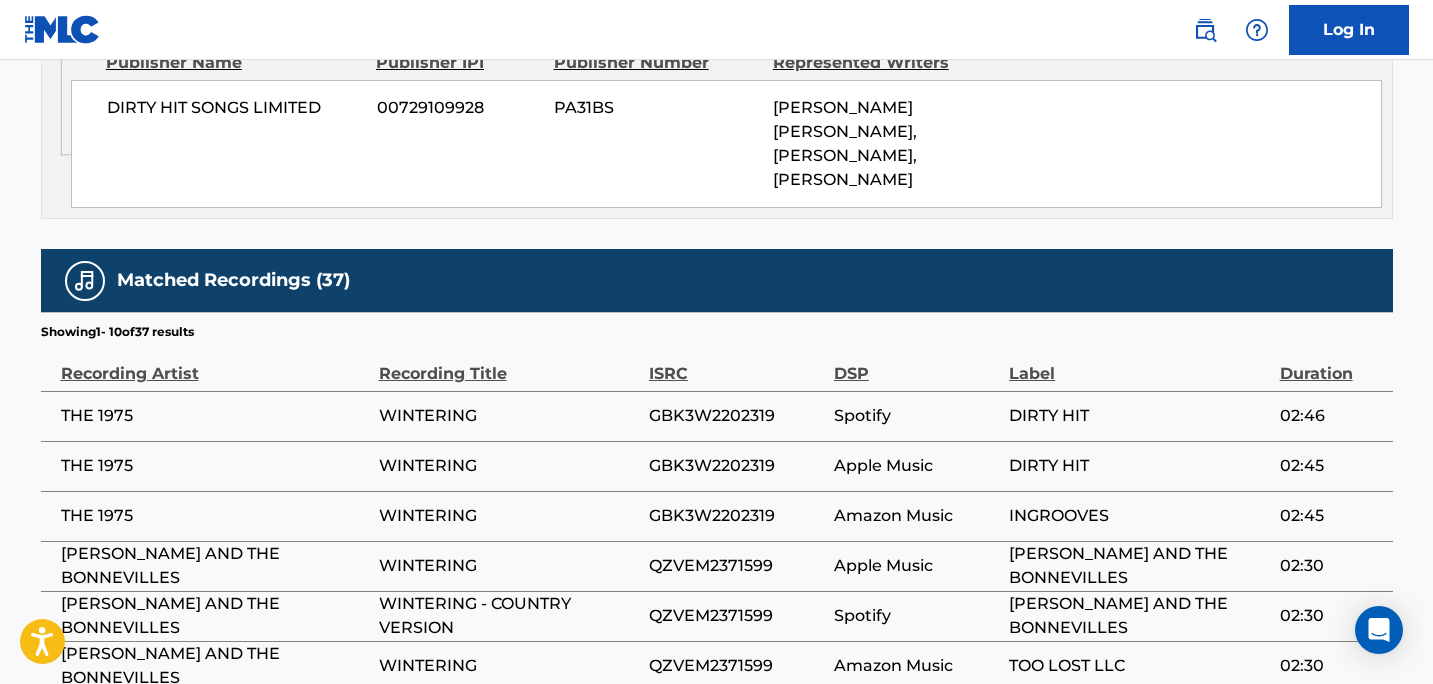 scroll, scrollTop: 1549, scrollLeft: 0, axis: vertical 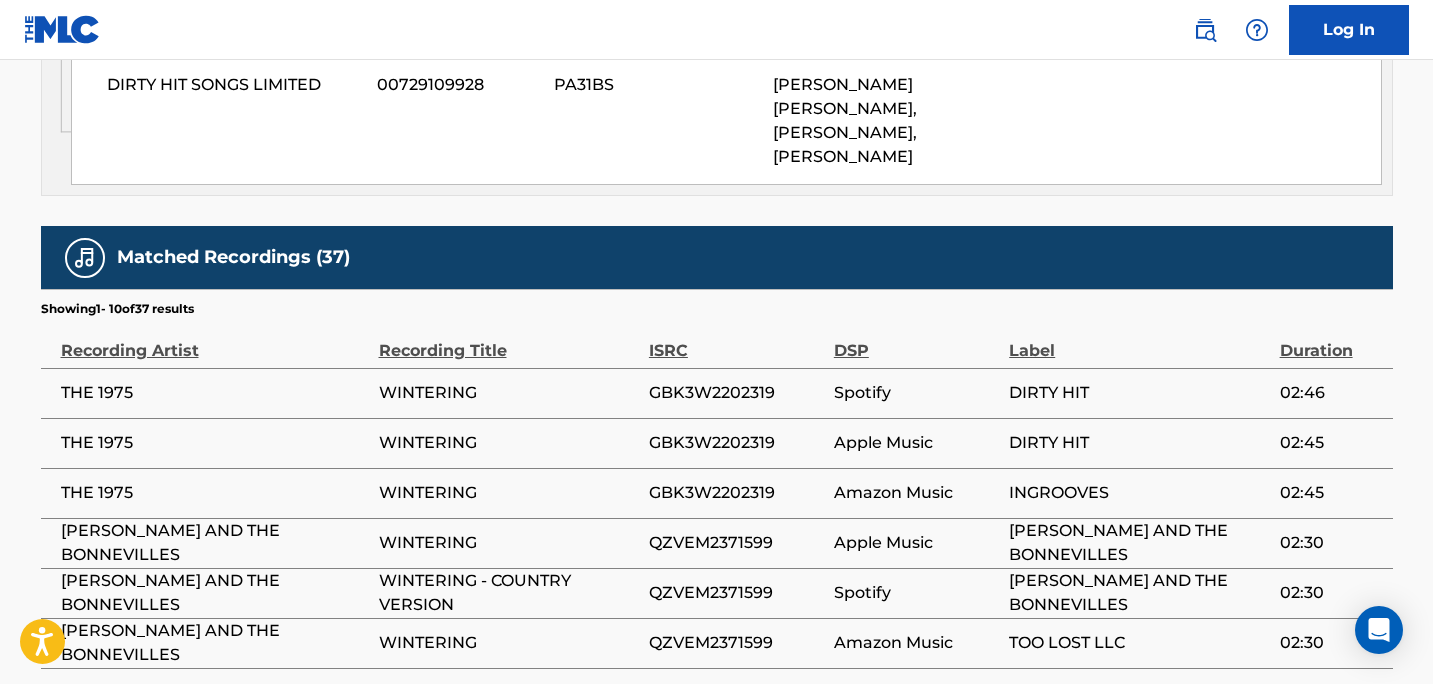 click on "THE 1975" at bounding box center [215, 393] 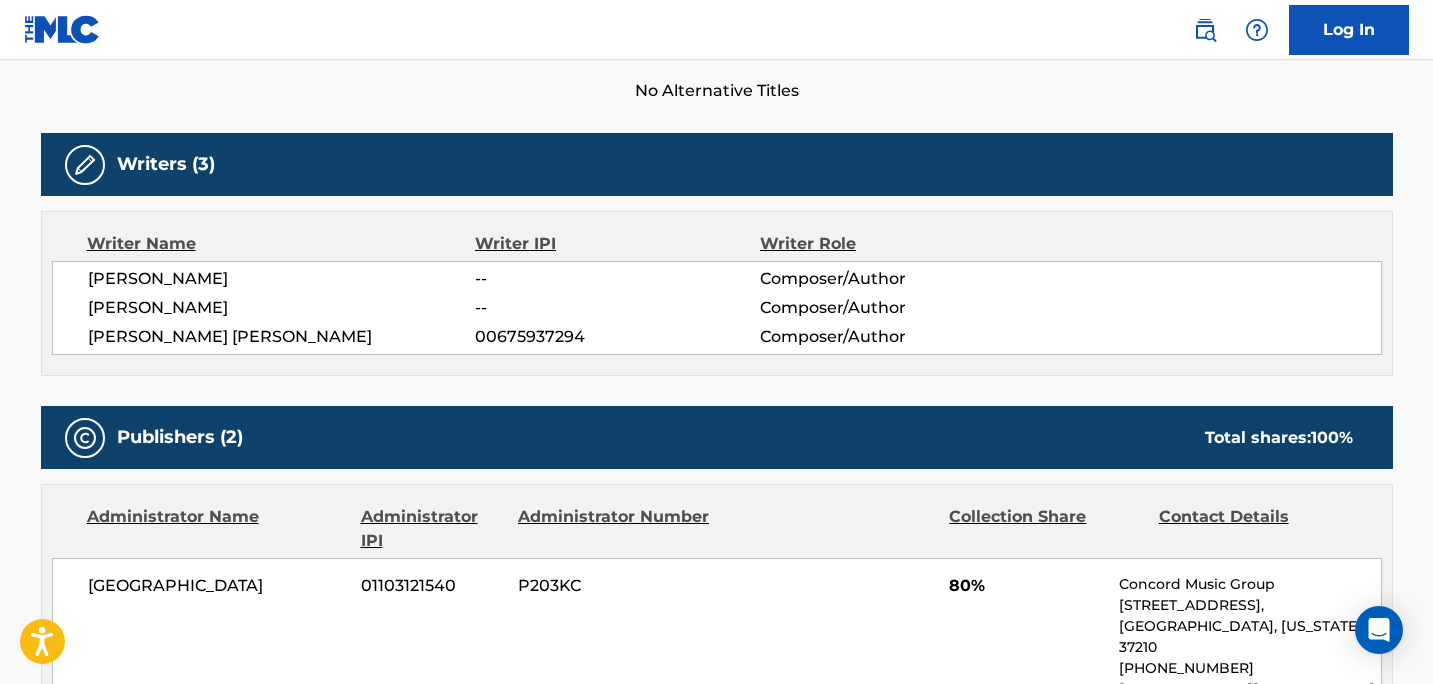 scroll, scrollTop: 431, scrollLeft: 0, axis: vertical 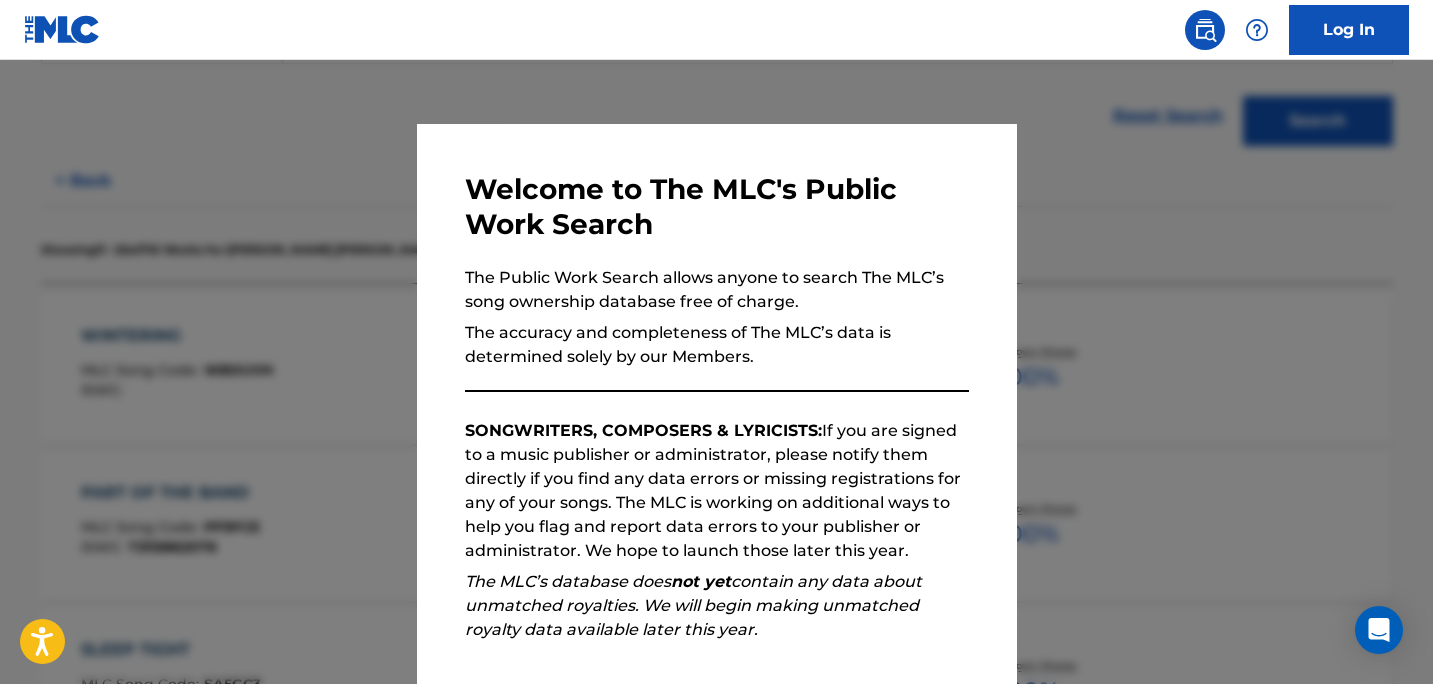 click at bounding box center (716, 402) 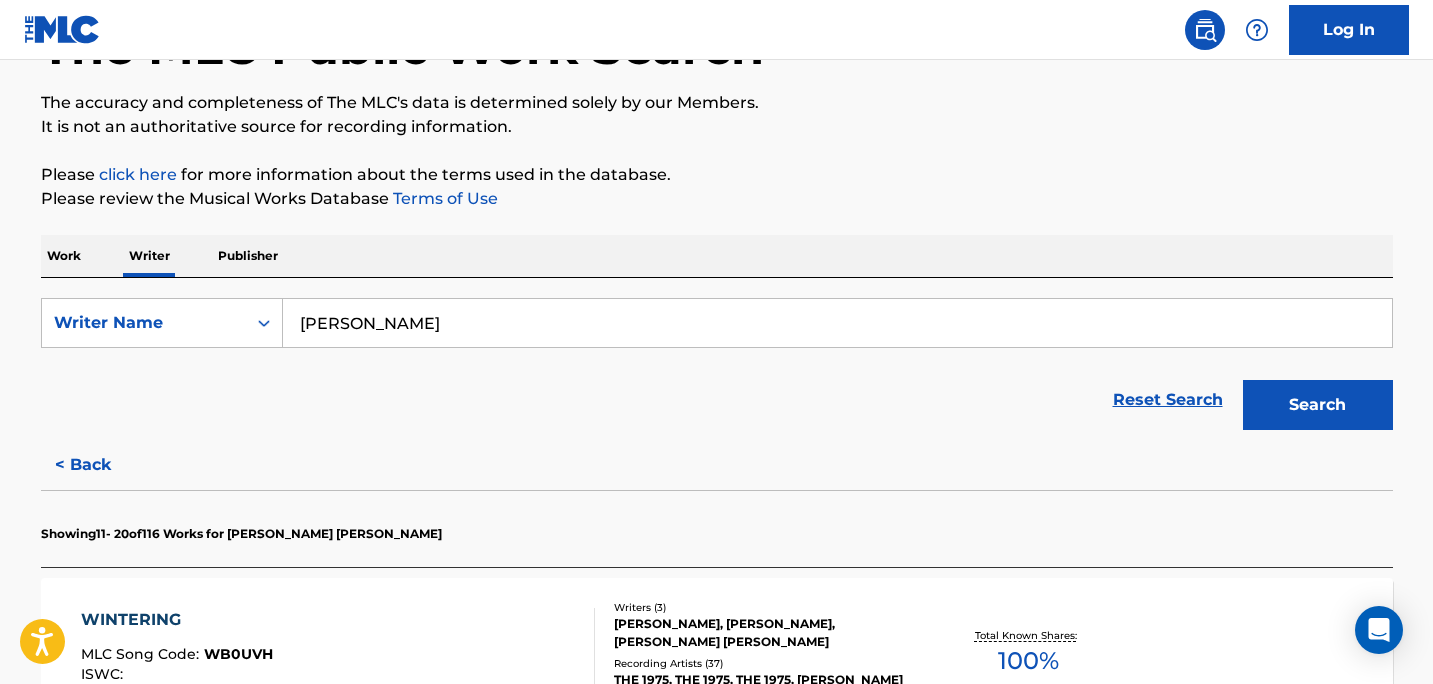 scroll, scrollTop: 0, scrollLeft: 0, axis: both 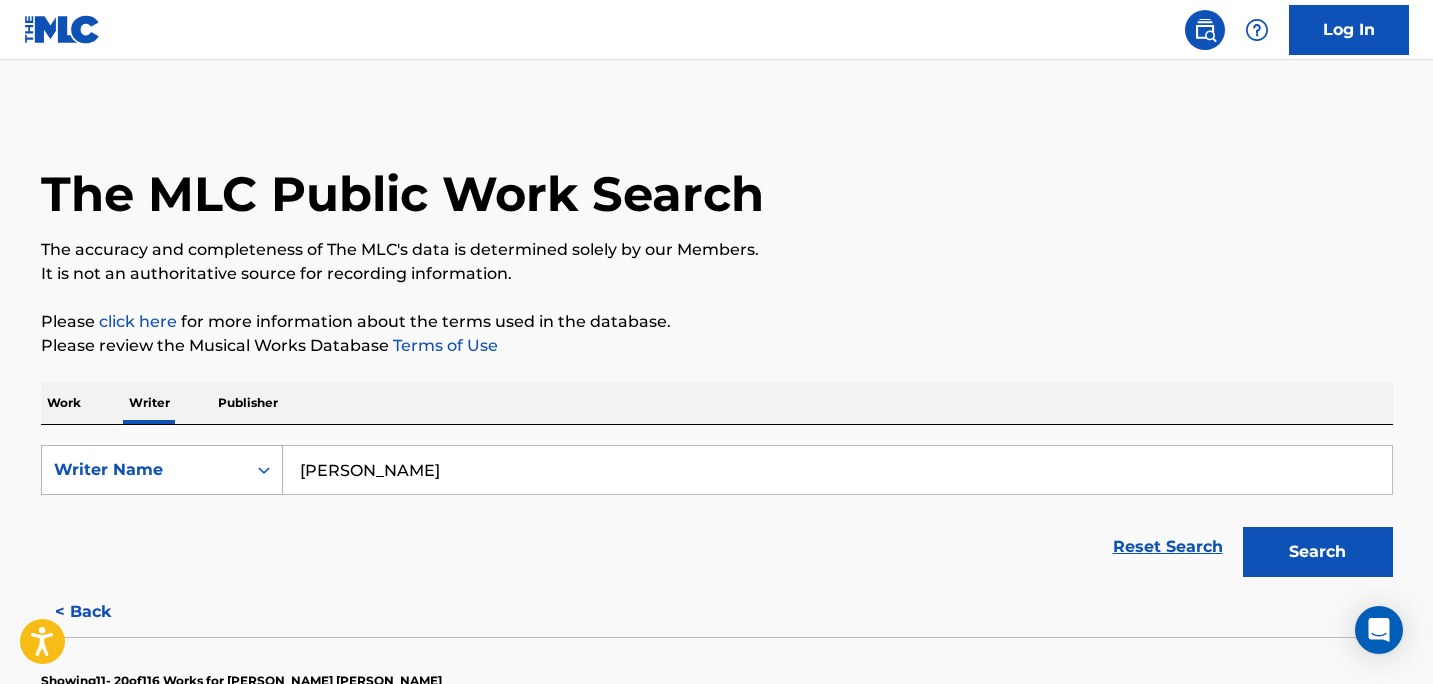 click on "Writer Name" at bounding box center (162, 470) 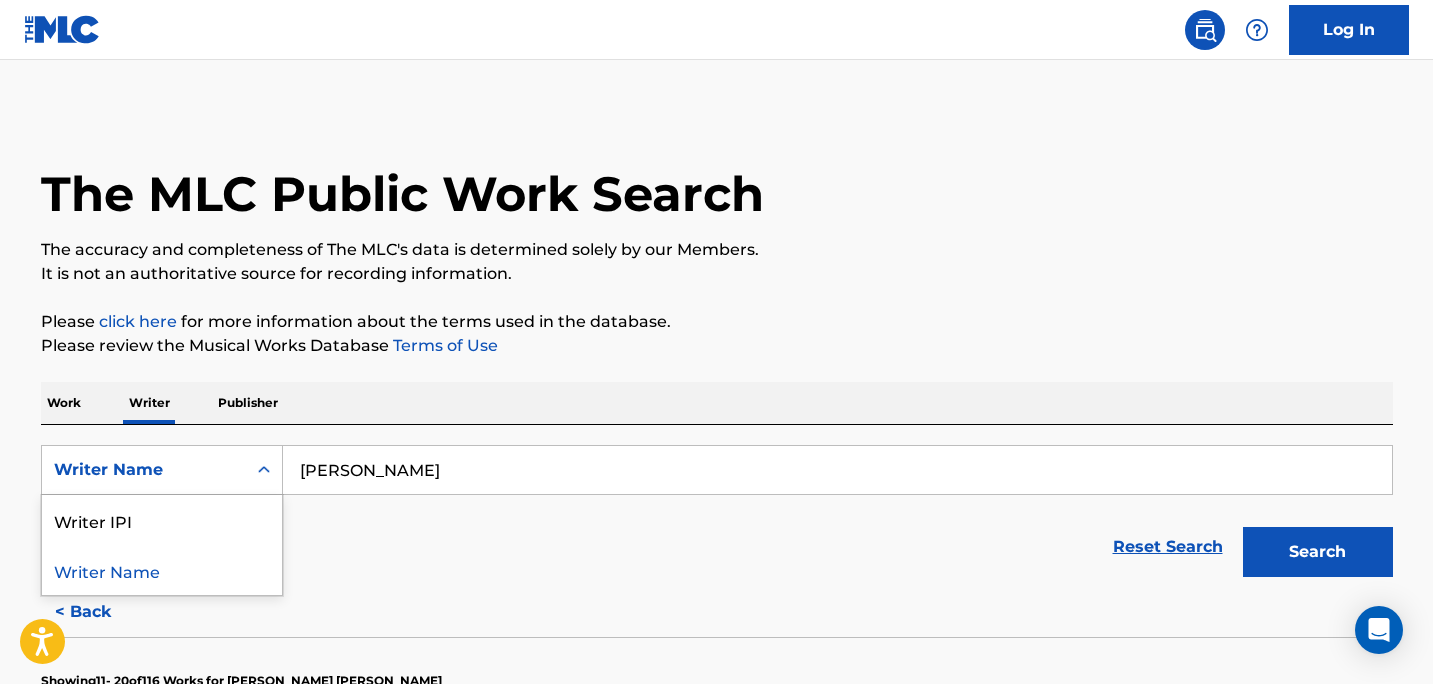 click on "The MLC Public Work Search The accuracy and completeness of The MLC's data is determined solely by our Members. It is not an authoritative source for recording information. Please   click here   for more information about the terms used in the database. Please review the Musical Works Database   Terms of Use Work Writer Publisher SearchWithCriteria8521f41a-9eb2-40b0-9265-cccac9799906 Writer Name selected, 2 of 2. 2 results available. Use Up and Down to choose options, press Enter to select the currently focused option, press Escape to exit the menu, press Tab to select the option and exit the menu. Writer Name Writer IPI Writer Name [PERSON_NAME] Reset Search Search < Back Showing  11  -   20  of  116   Works for [PERSON_NAME] [PERSON_NAME]   WINTERING MLC Song Code : WB0UVH ISWC : Writers ( 3 ) [PERSON_NAME], [PERSON_NAME], [PERSON_NAME] [PERSON_NAME] Recording Artists ( 37 ) THE 1975, THE 1975, THE 1975, [PERSON_NAME] AND THE BONNEVILLES, [PERSON_NAME] AND THE BONNEVILLES Total Known Shares: 100 % PART OF THE BAND MLC Song Code : :" at bounding box center (717, 1266) 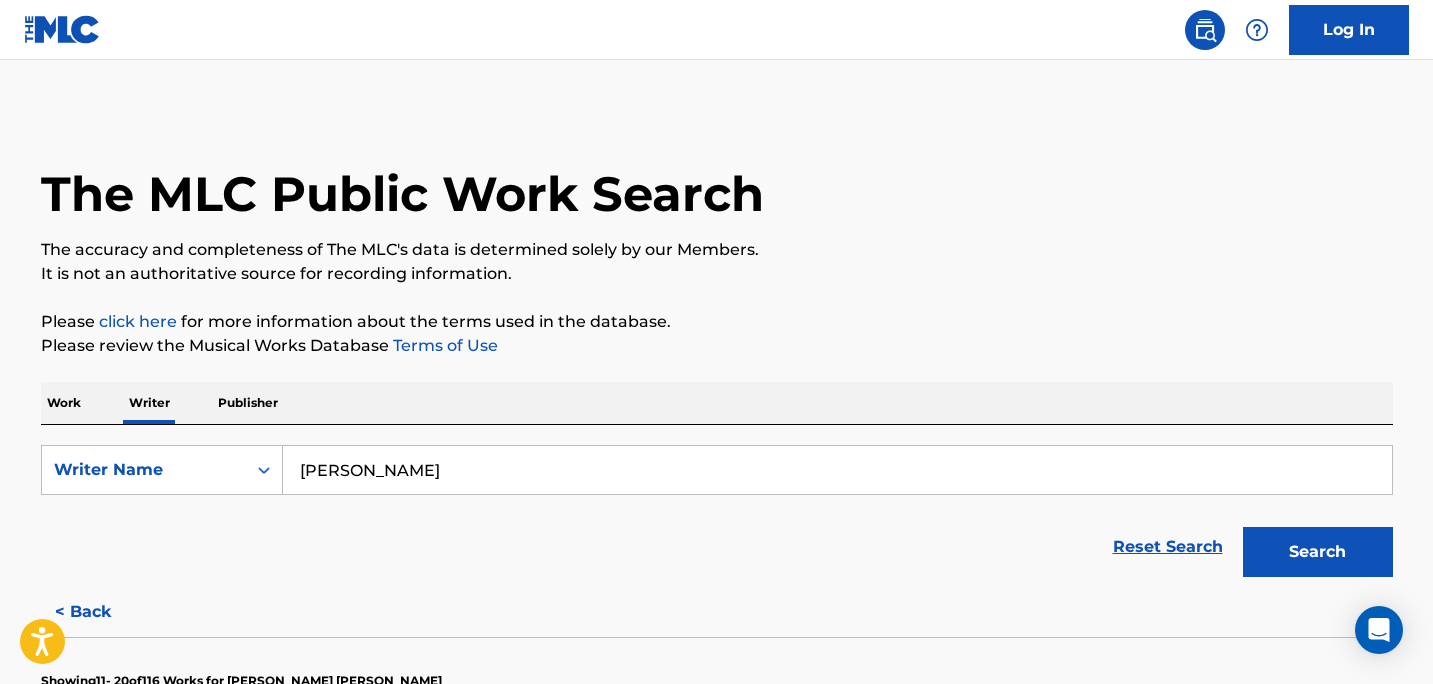 click on "Work" at bounding box center (64, 403) 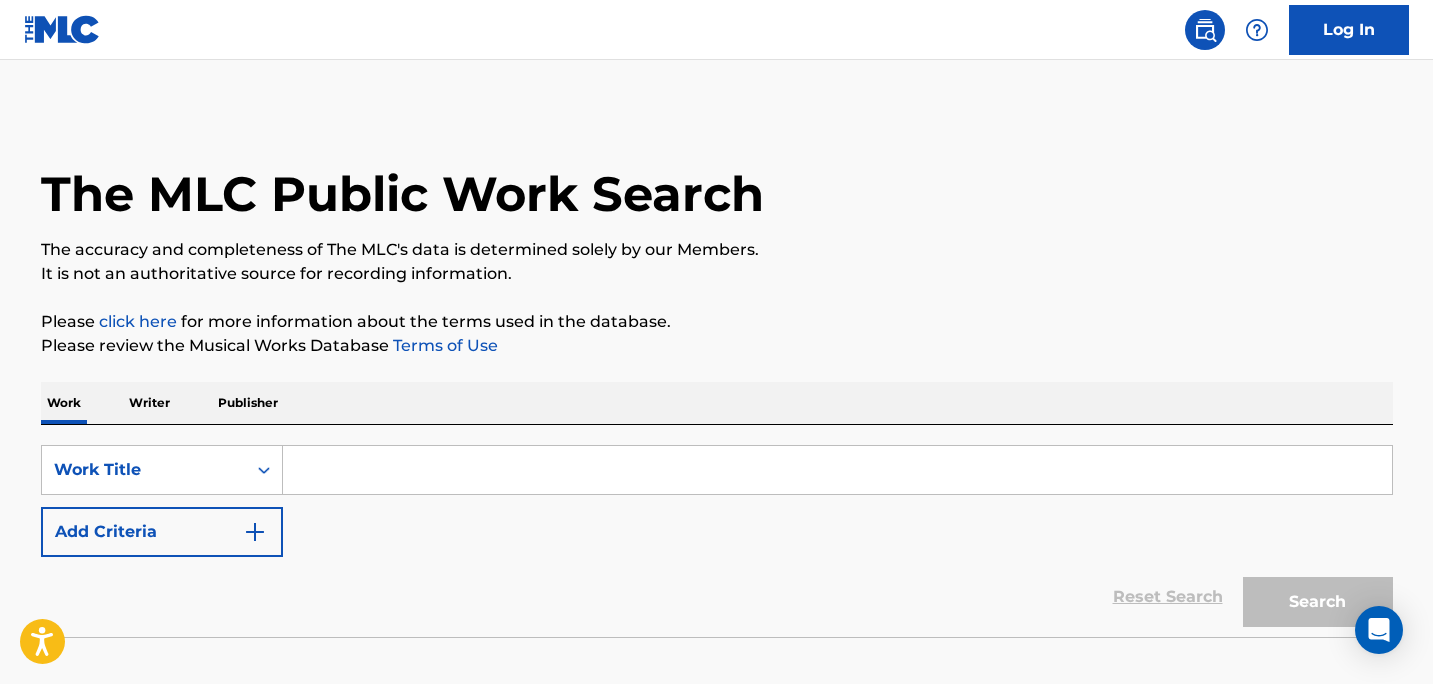 scroll, scrollTop: 122, scrollLeft: 0, axis: vertical 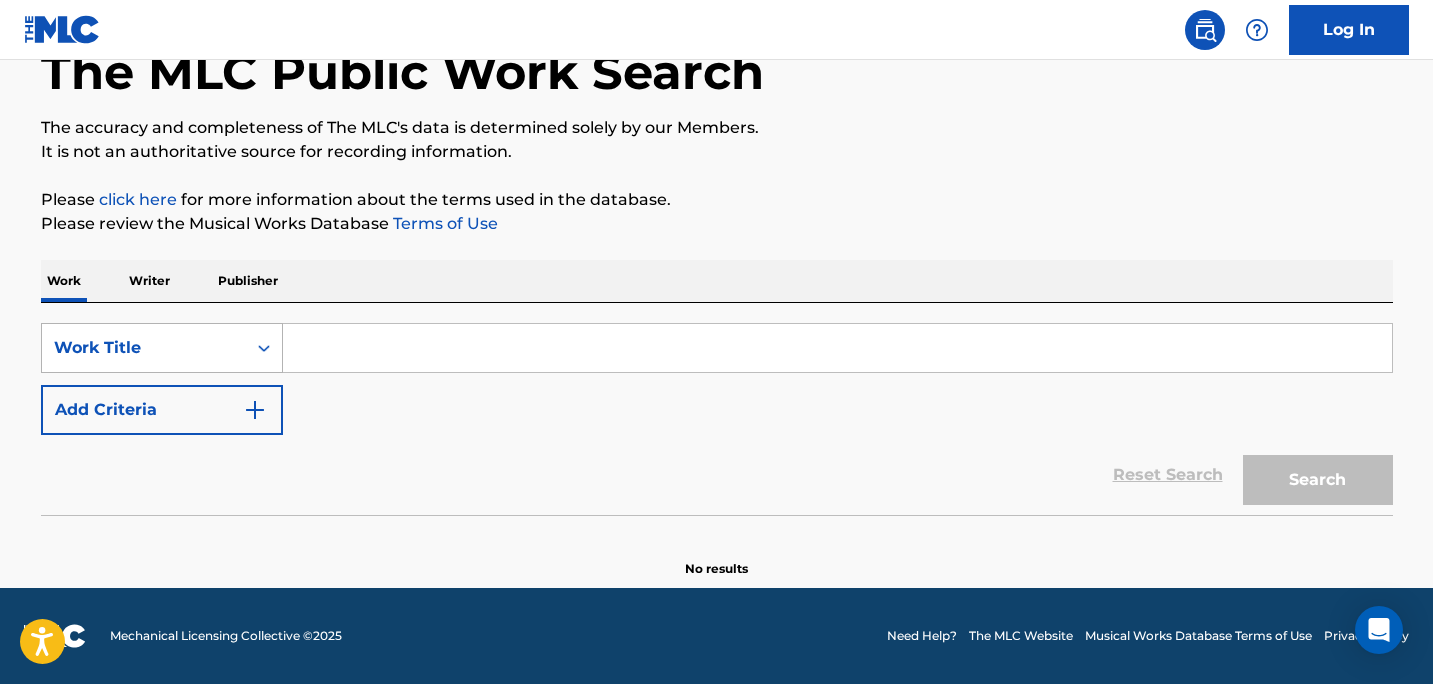 click on "Work Title" at bounding box center [144, 348] 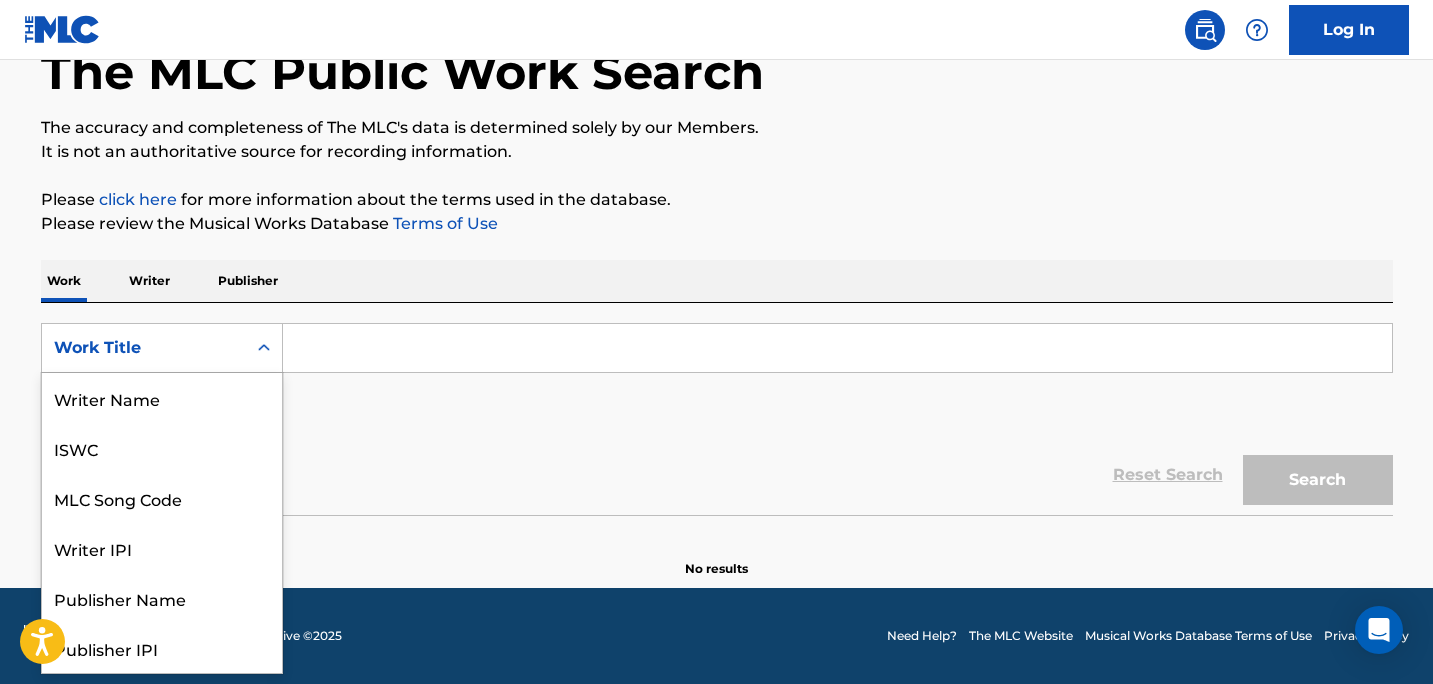 scroll, scrollTop: 100, scrollLeft: 0, axis: vertical 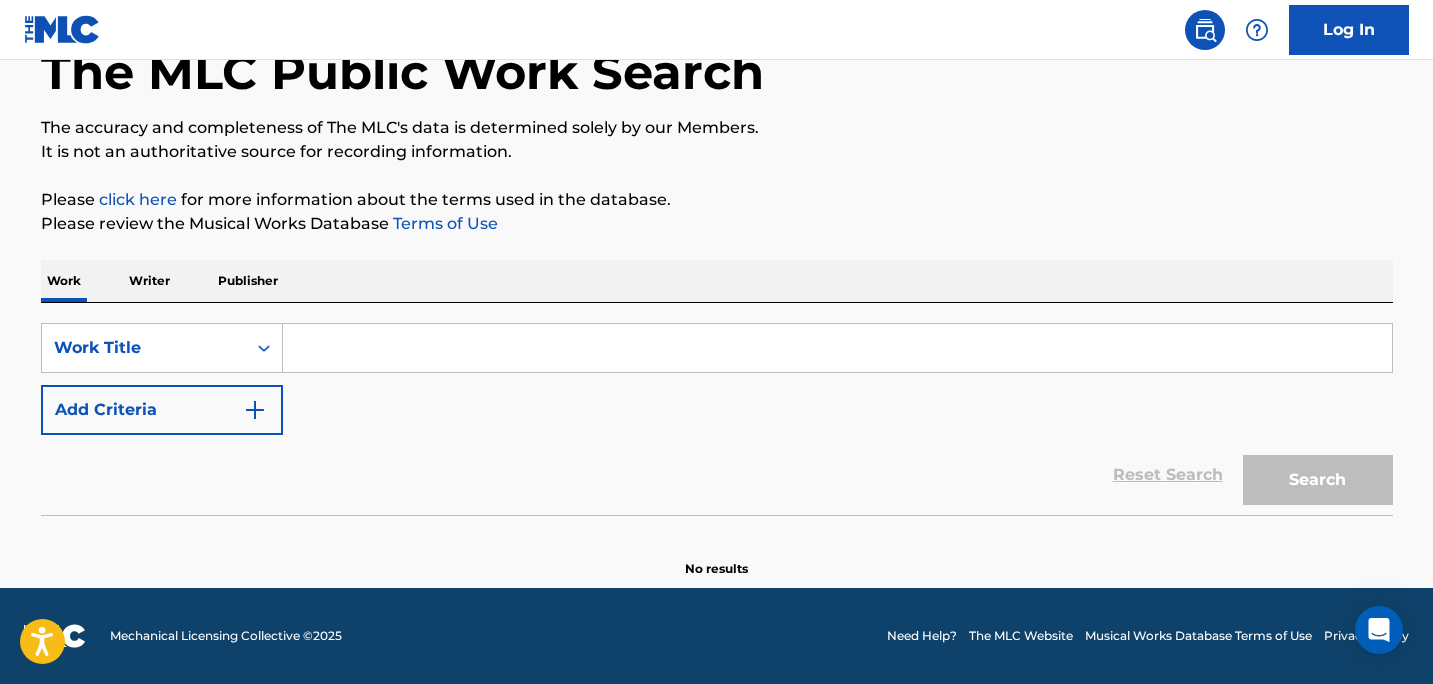 click on "Publisher" at bounding box center [248, 281] 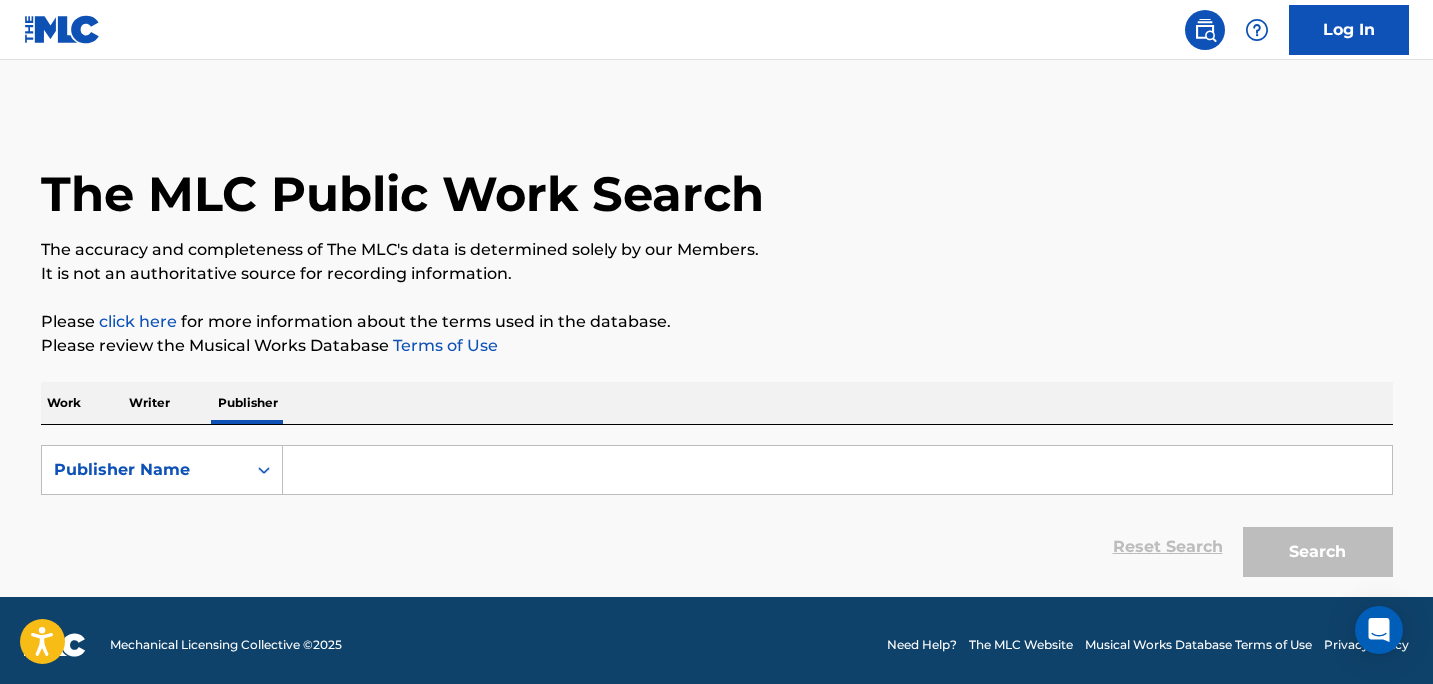 scroll, scrollTop: 9, scrollLeft: 0, axis: vertical 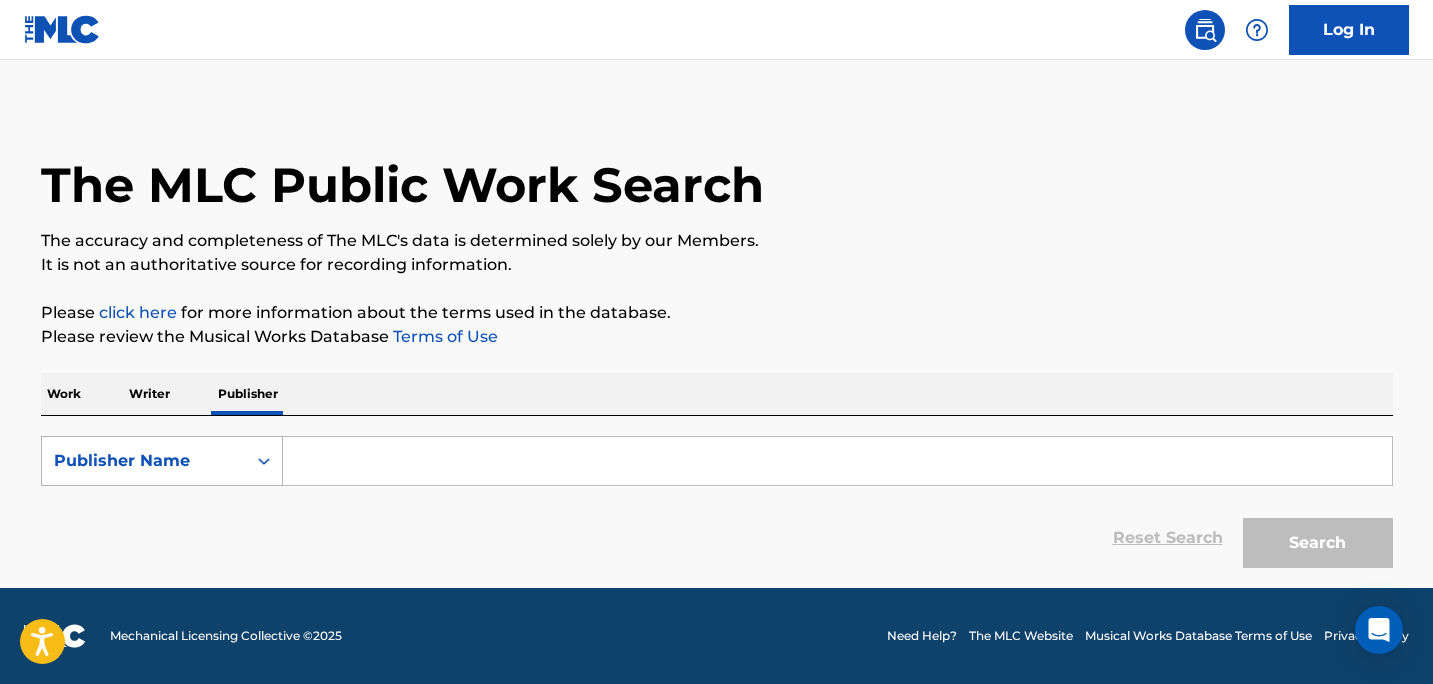 click on "Publisher Name" at bounding box center [144, 461] 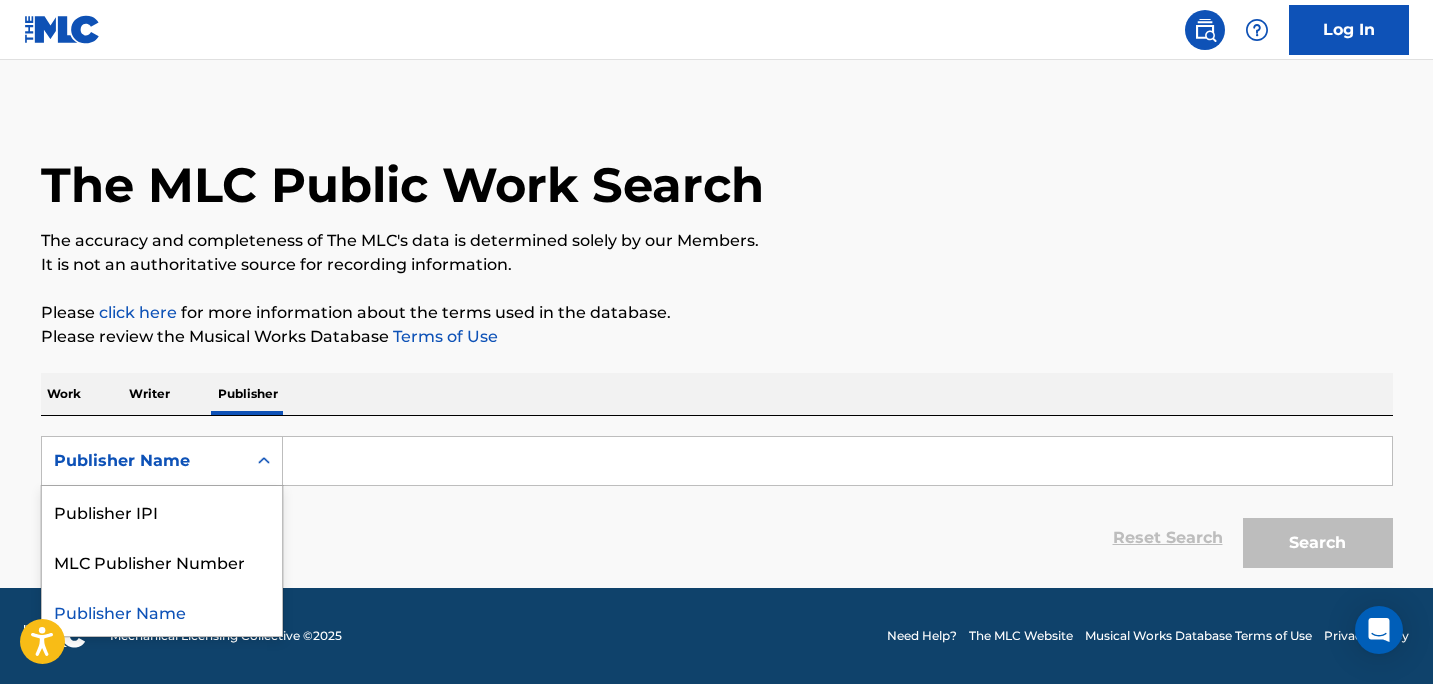 click on "Writer" at bounding box center [149, 394] 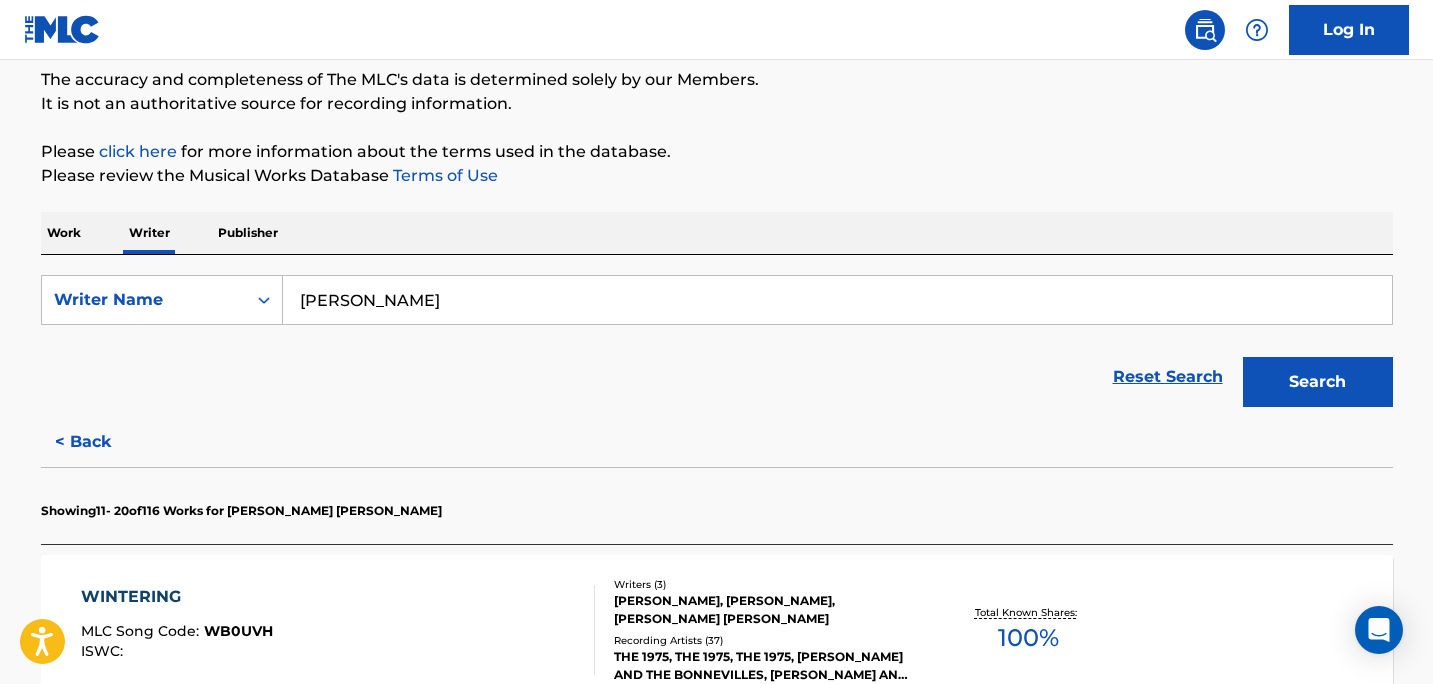 scroll, scrollTop: 174, scrollLeft: 0, axis: vertical 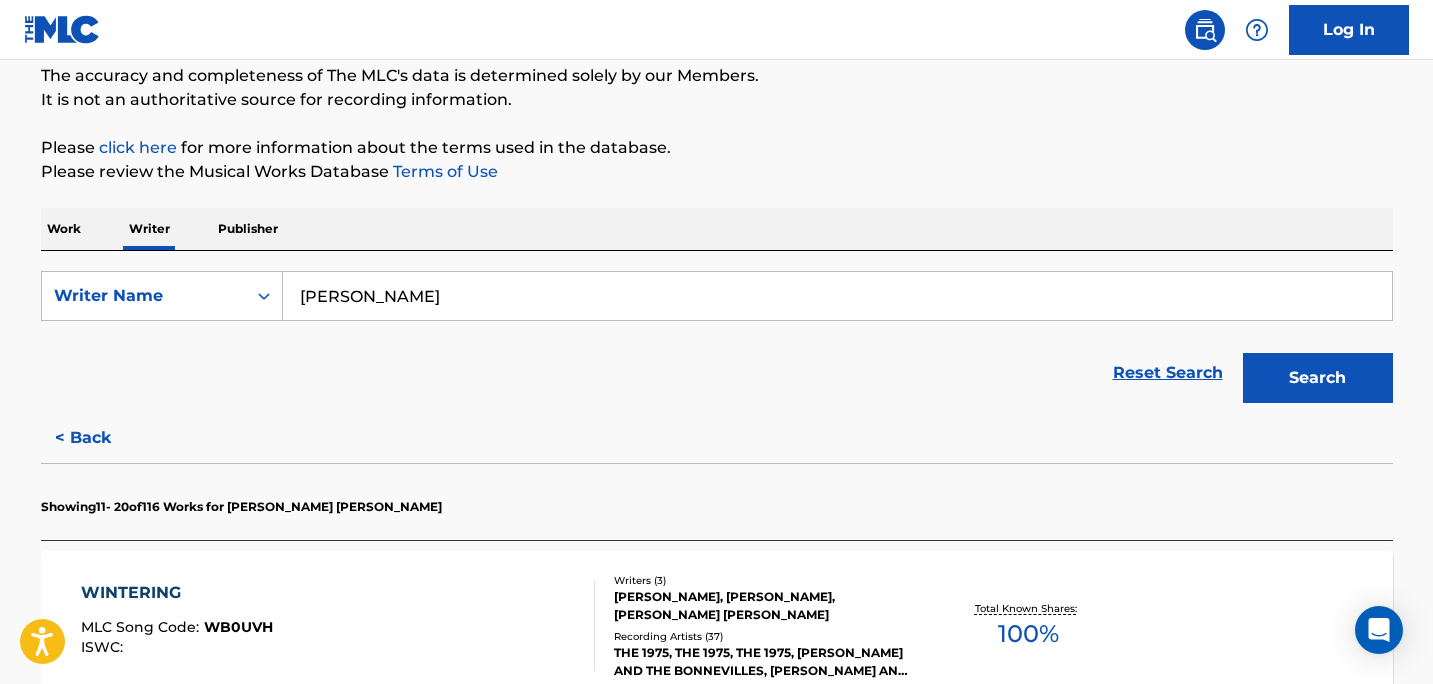 click on "Search" at bounding box center [1318, 378] 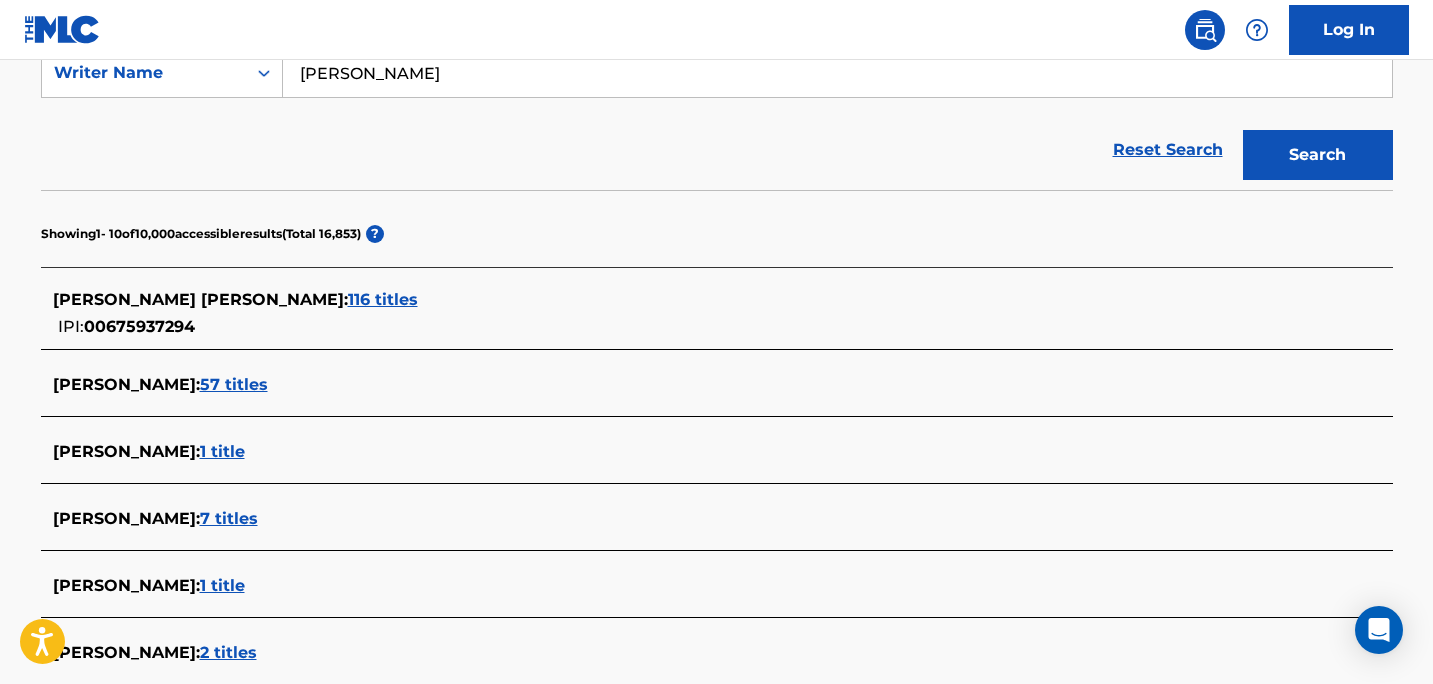 scroll, scrollTop: 401, scrollLeft: 0, axis: vertical 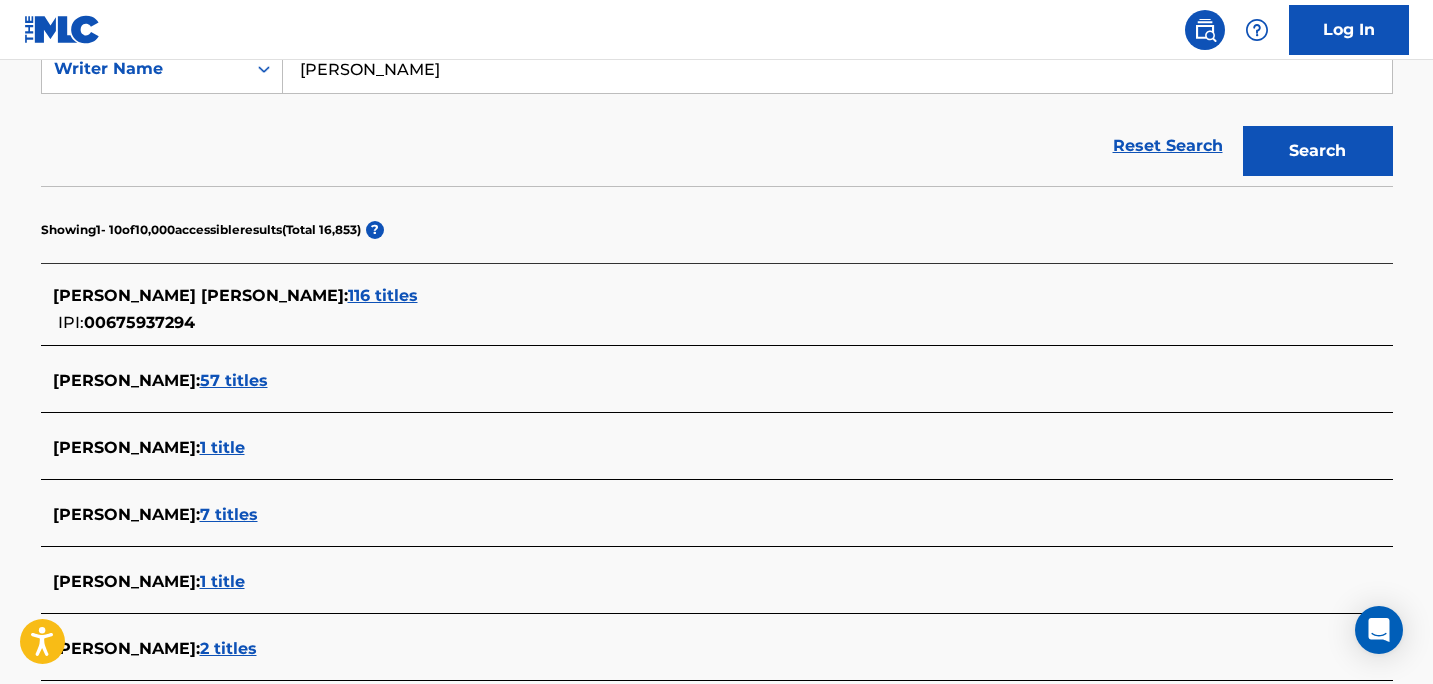 click on "116 titles" at bounding box center (383, 295) 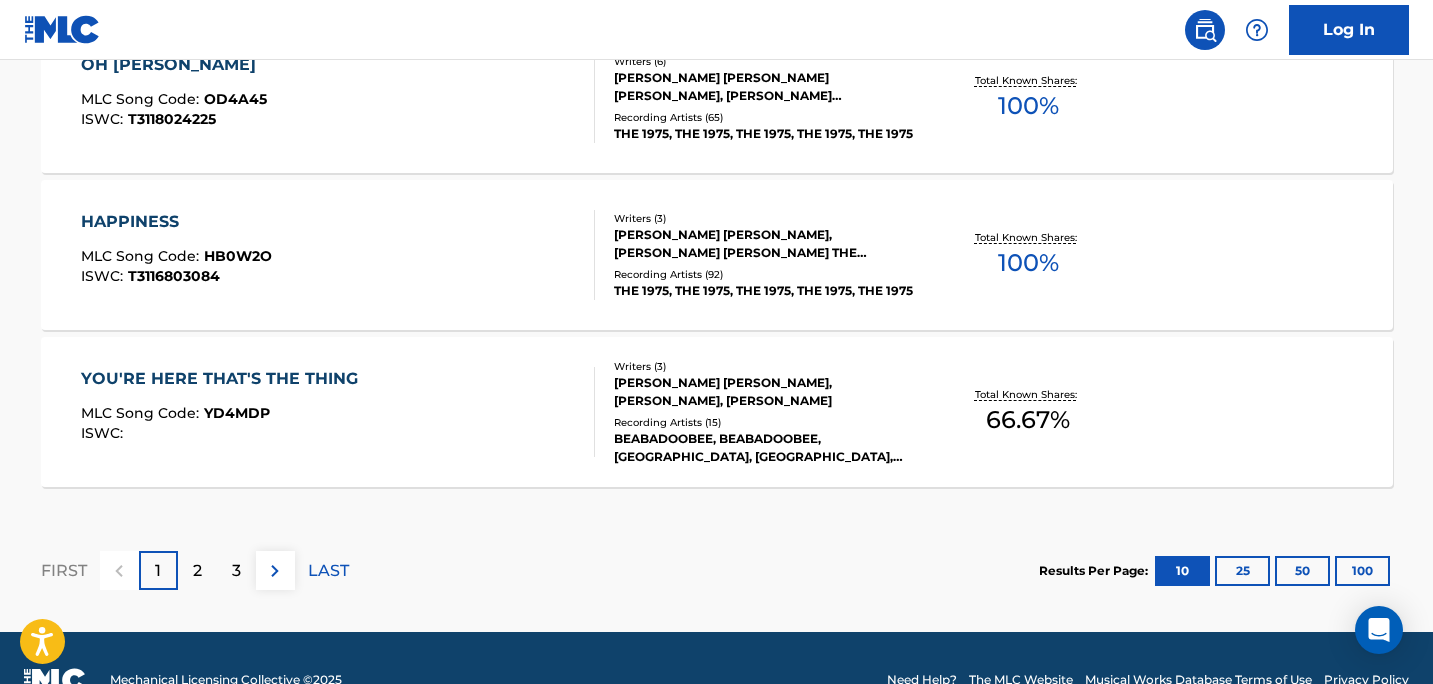 scroll, scrollTop: 1845, scrollLeft: 0, axis: vertical 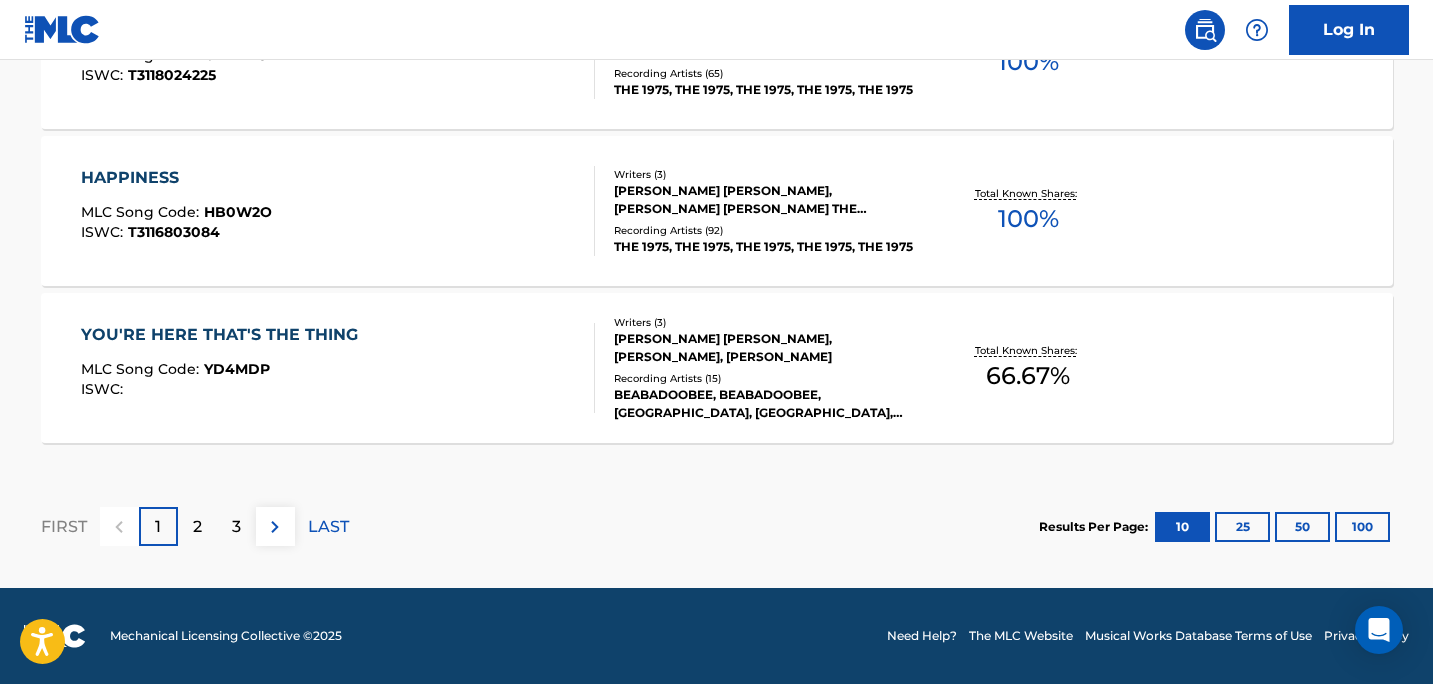 click on "2" at bounding box center [197, 526] 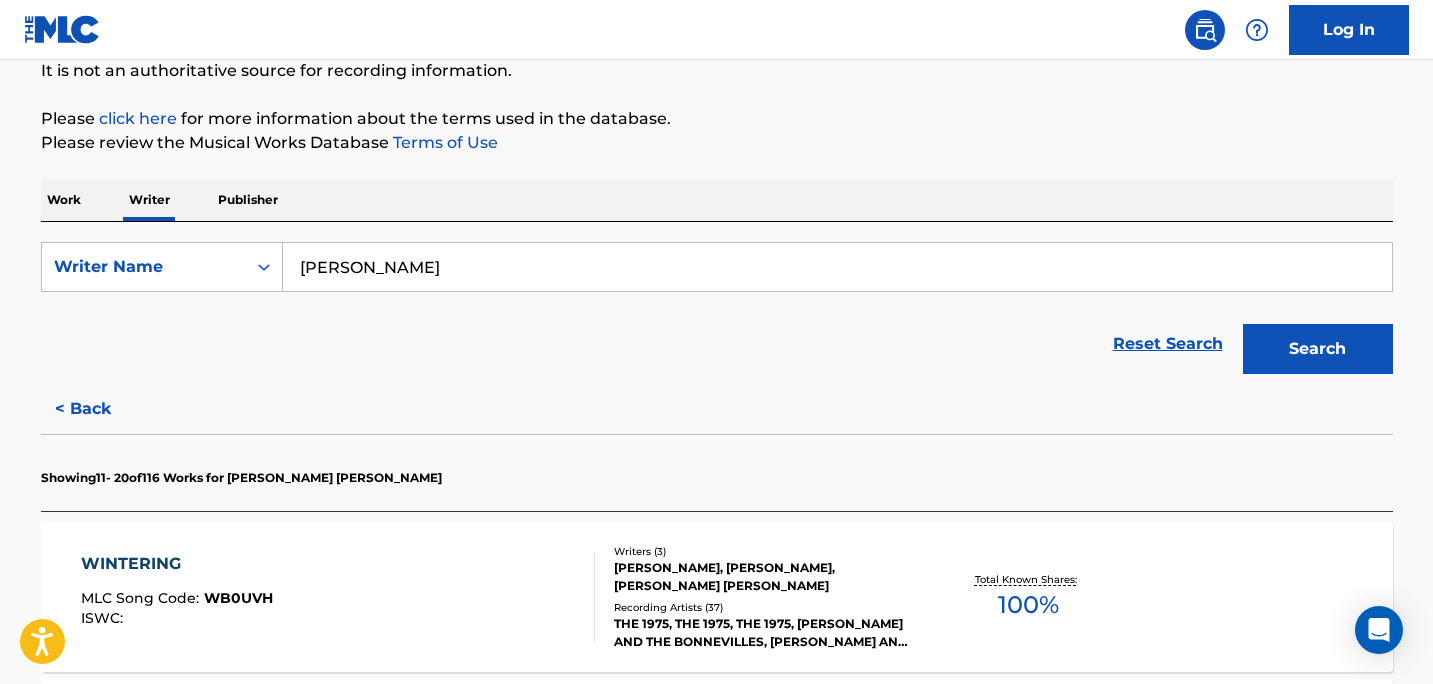 scroll, scrollTop: 1845, scrollLeft: 0, axis: vertical 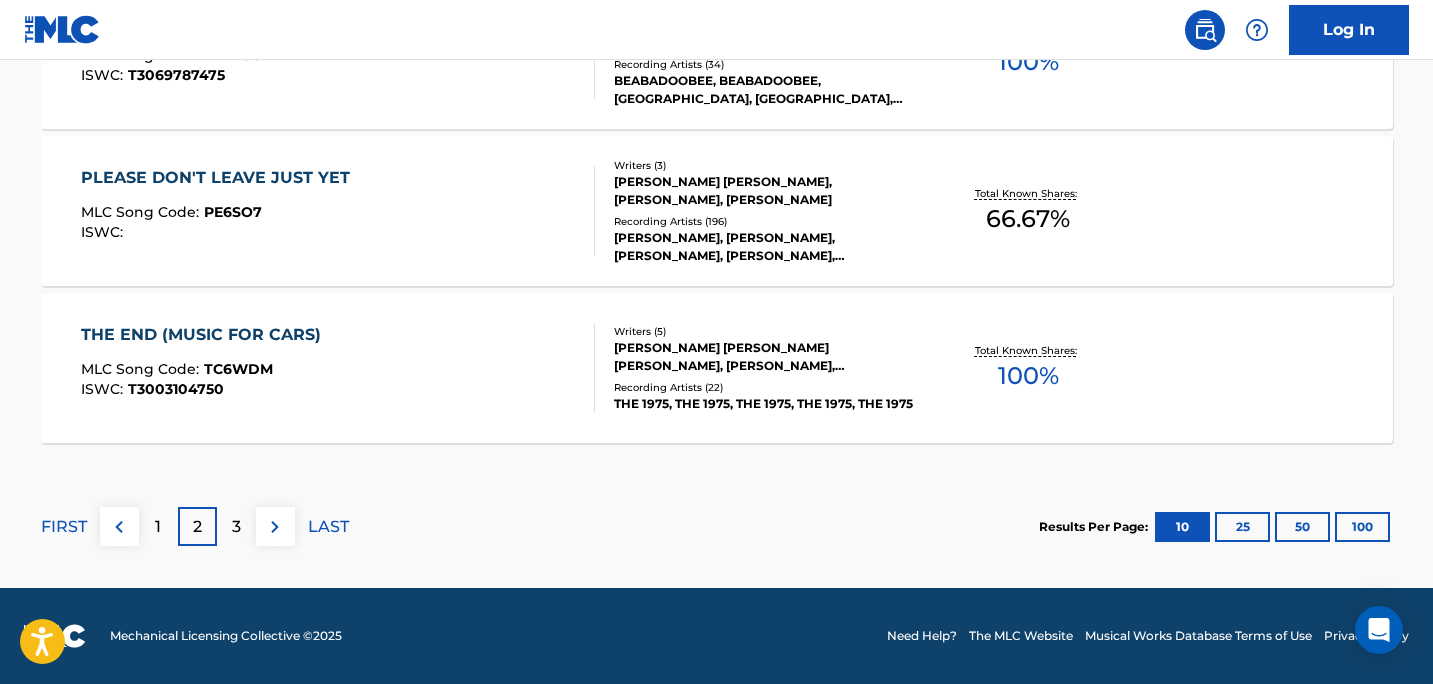click on "3" at bounding box center [236, 526] 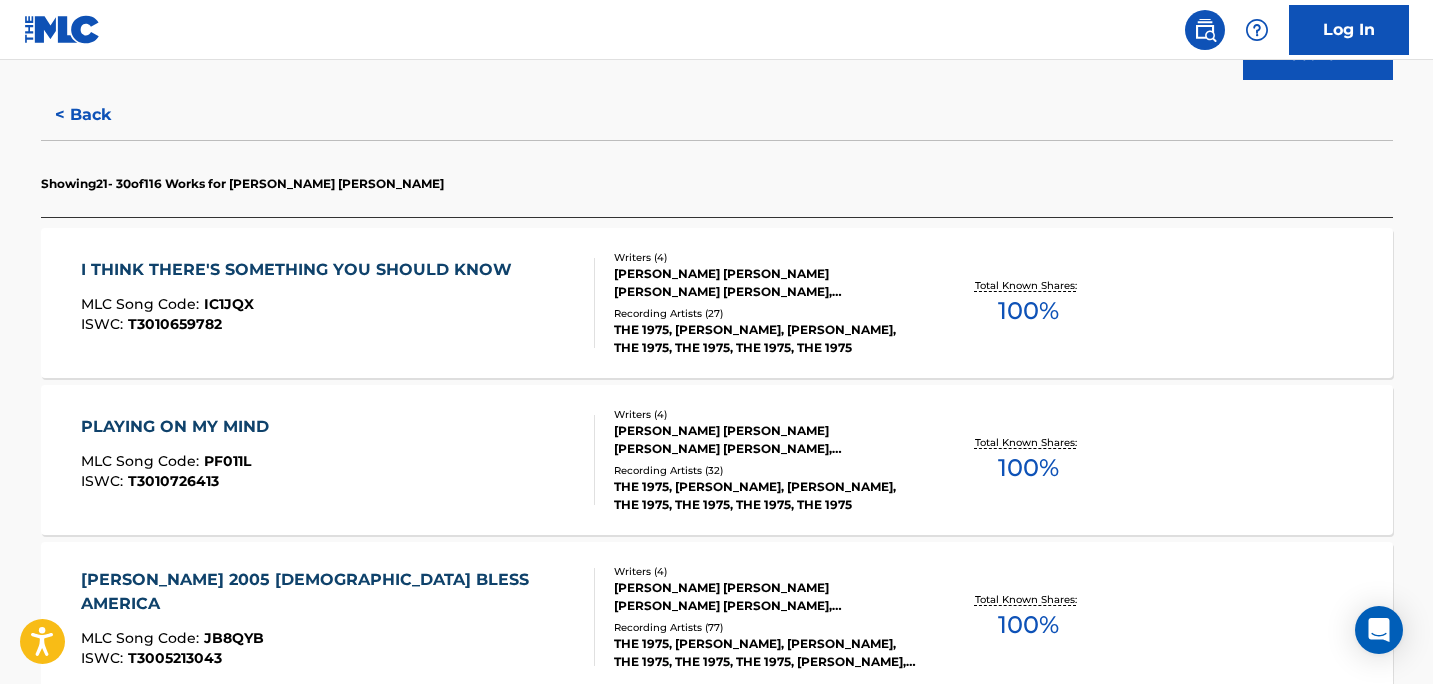 scroll, scrollTop: 495, scrollLeft: 0, axis: vertical 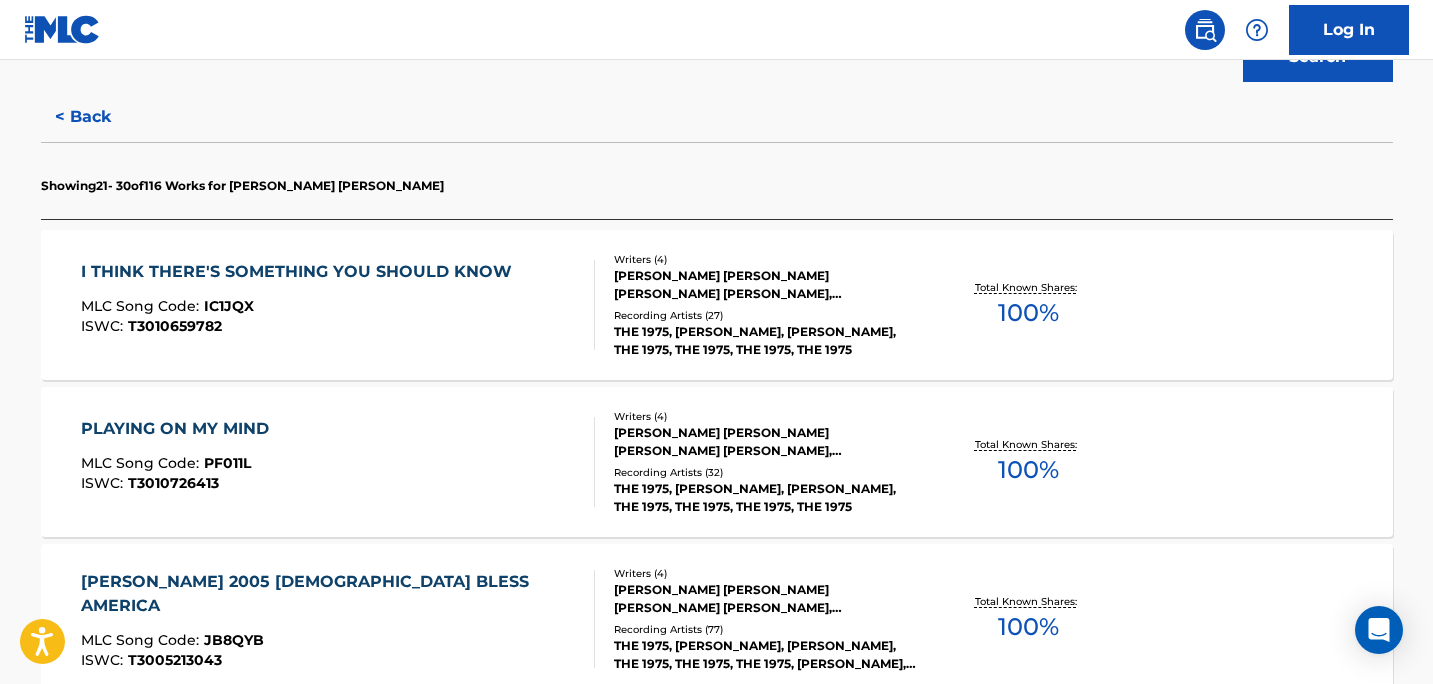 click on "PLAYING ON MY MIND MLC Song Code : PF011L ISWC : T3010726413" at bounding box center [338, 462] 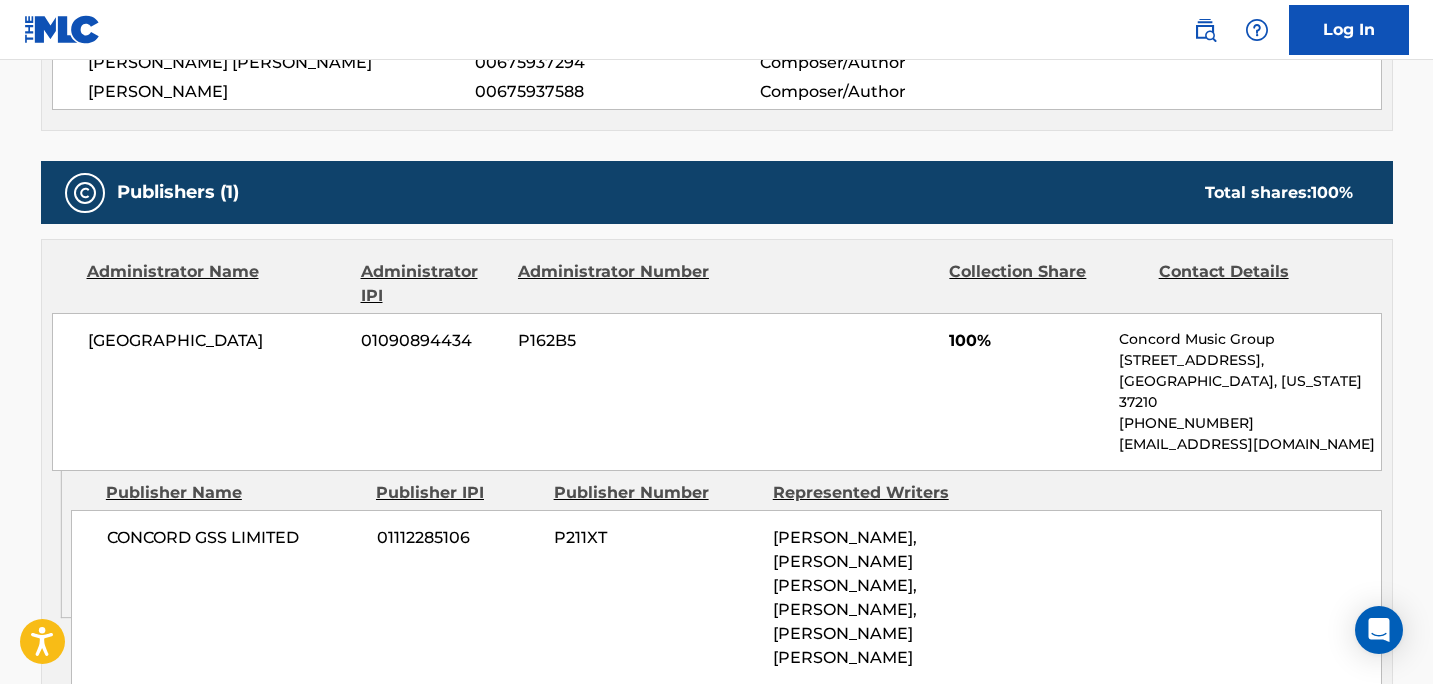 scroll, scrollTop: 847, scrollLeft: 0, axis: vertical 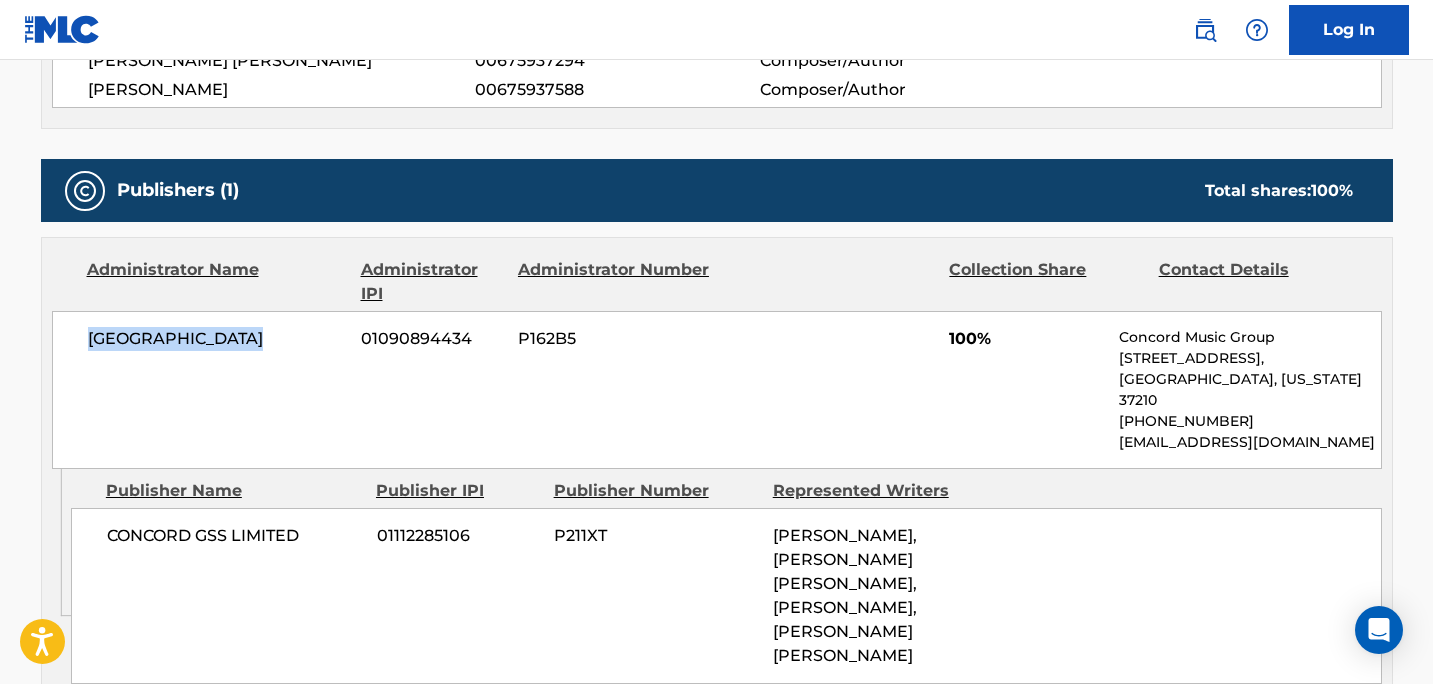 drag, startPoint x: 80, startPoint y: 342, endPoint x: 285, endPoint y: 334, distance: 205.15604 